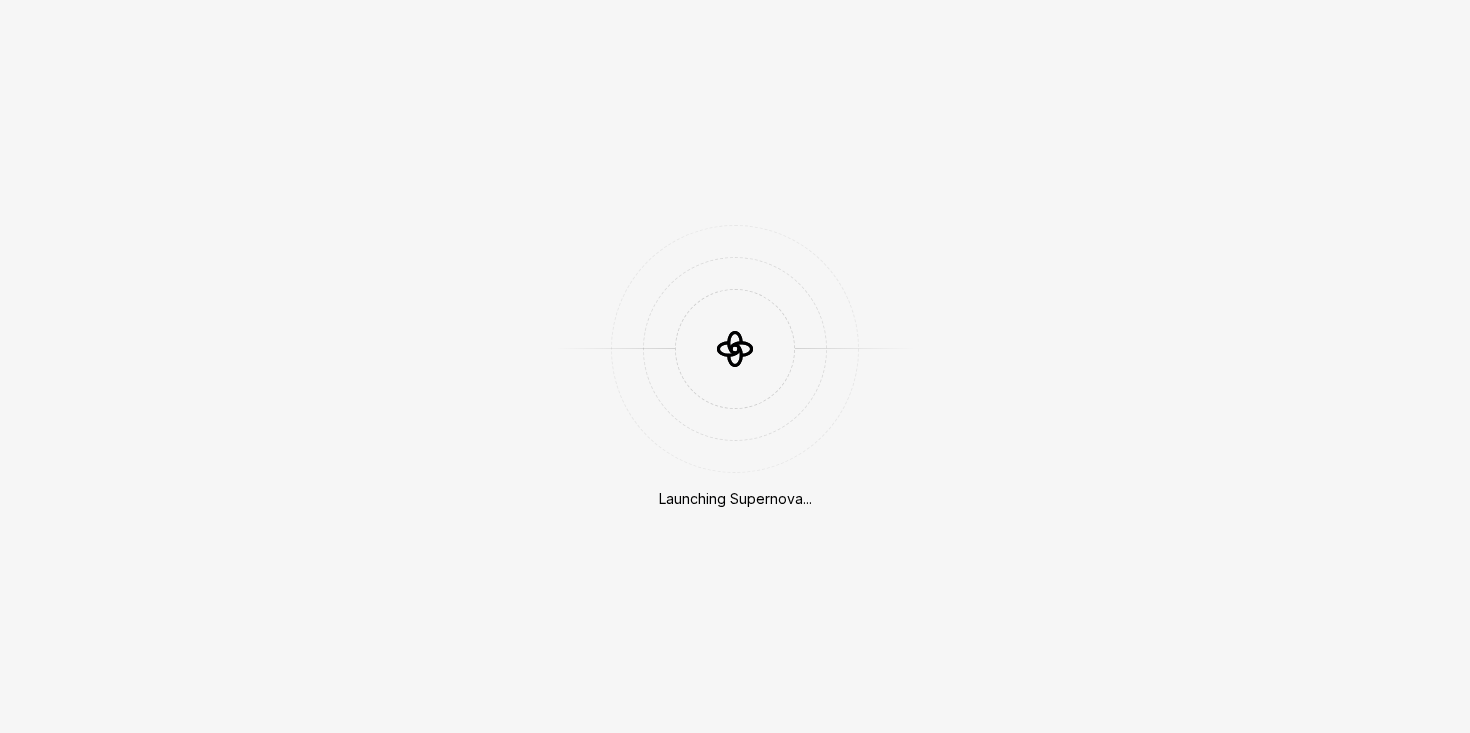 scroll, scrollTop: 0, scrollLeft: 0, axis: both 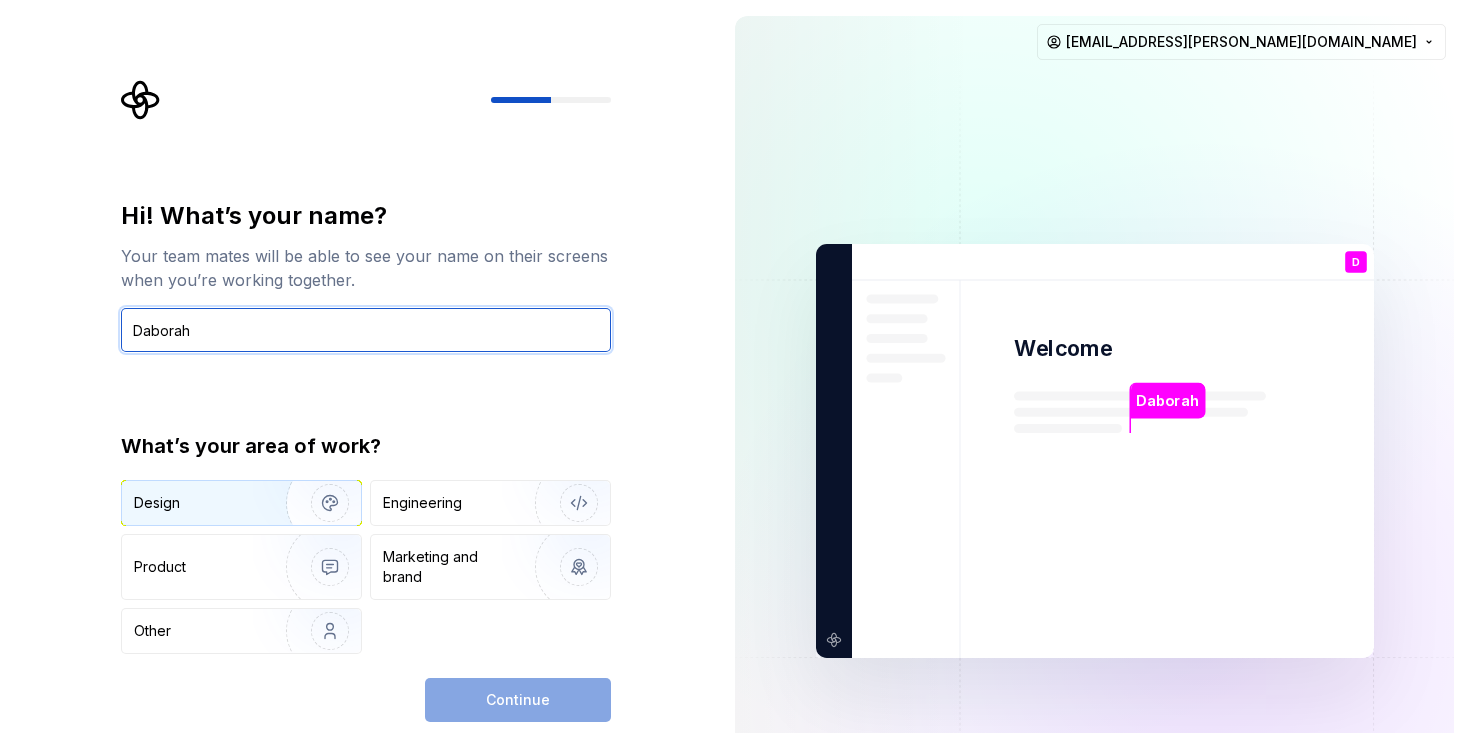 type on "Daborah" 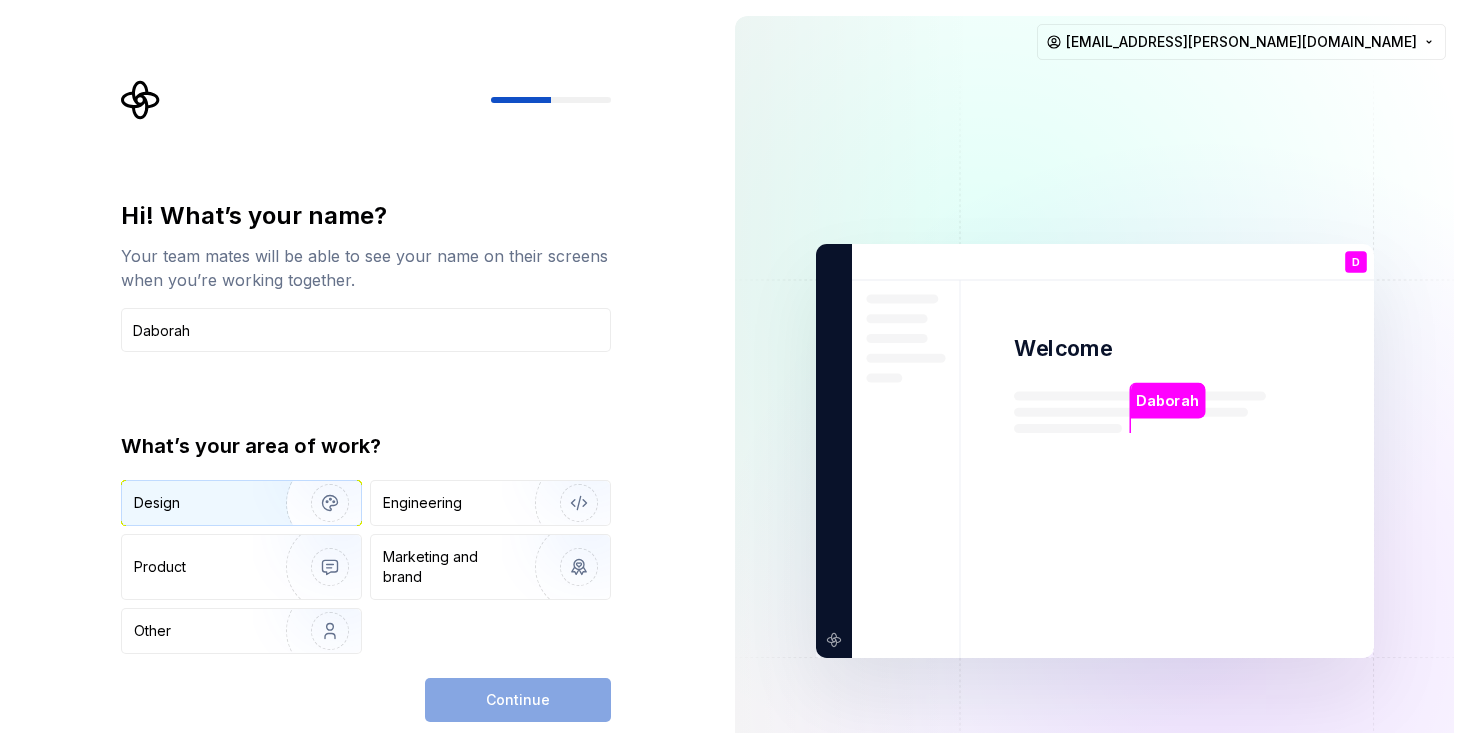 click on "Design" at bounding box center (241, 503) 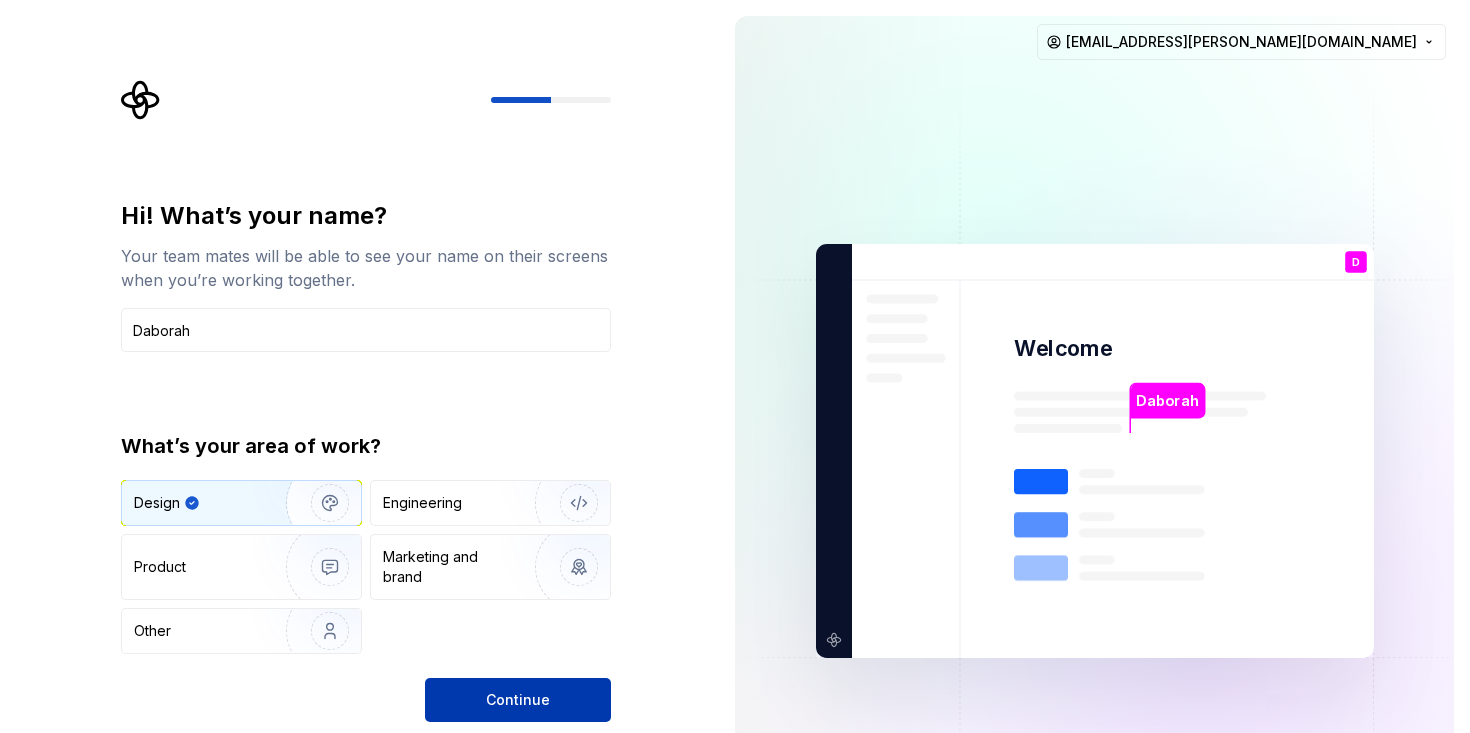 click on "Continue" at bounding box center [518, 700] 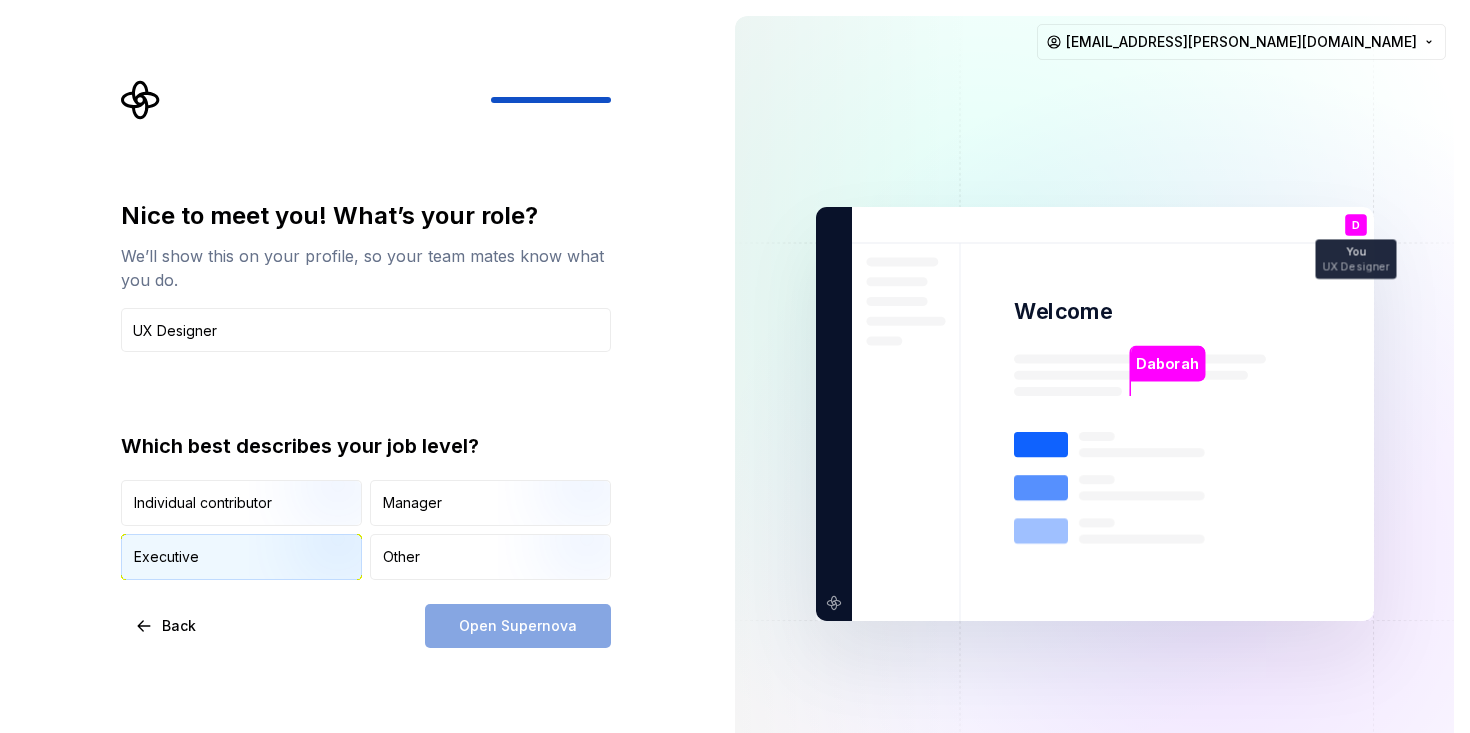 type on "UX Designer" 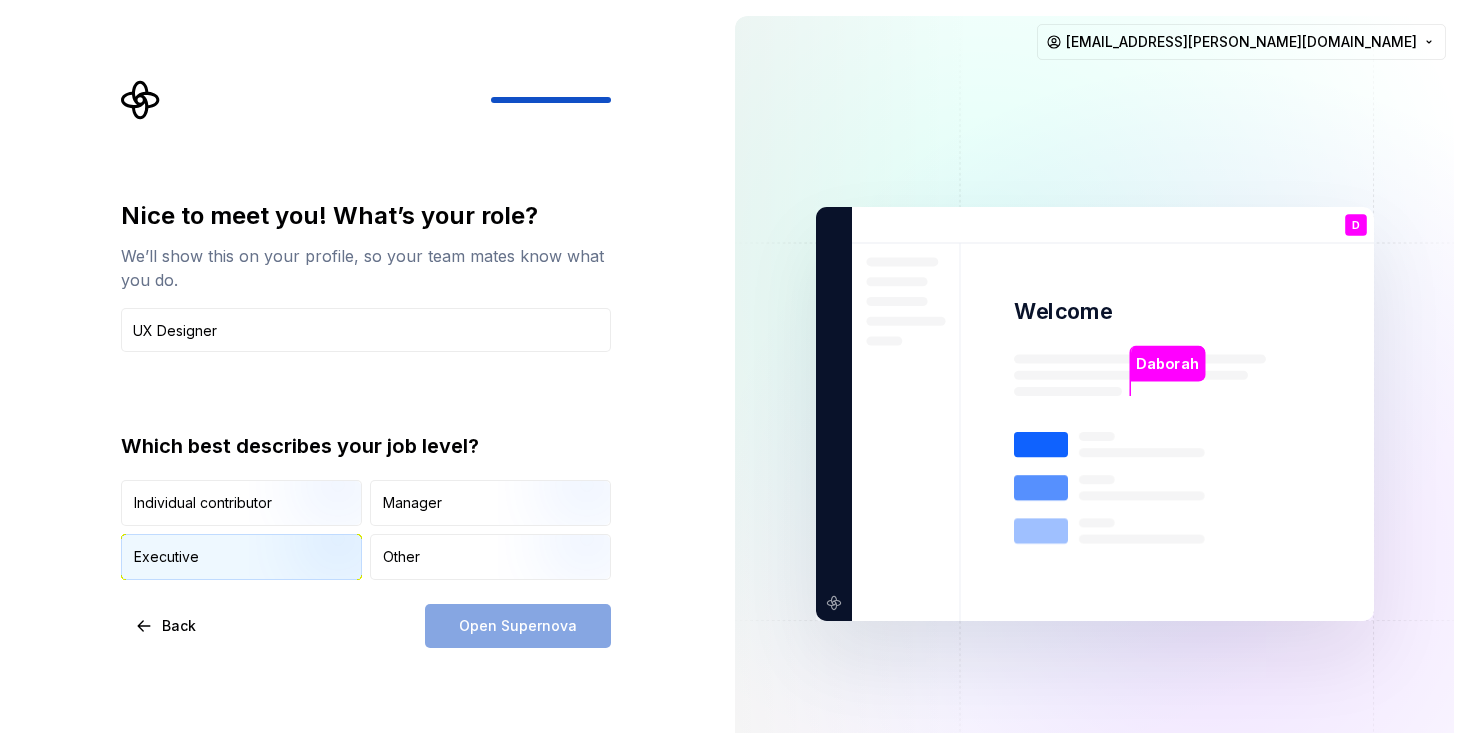 click at bounding box center [313, 582] 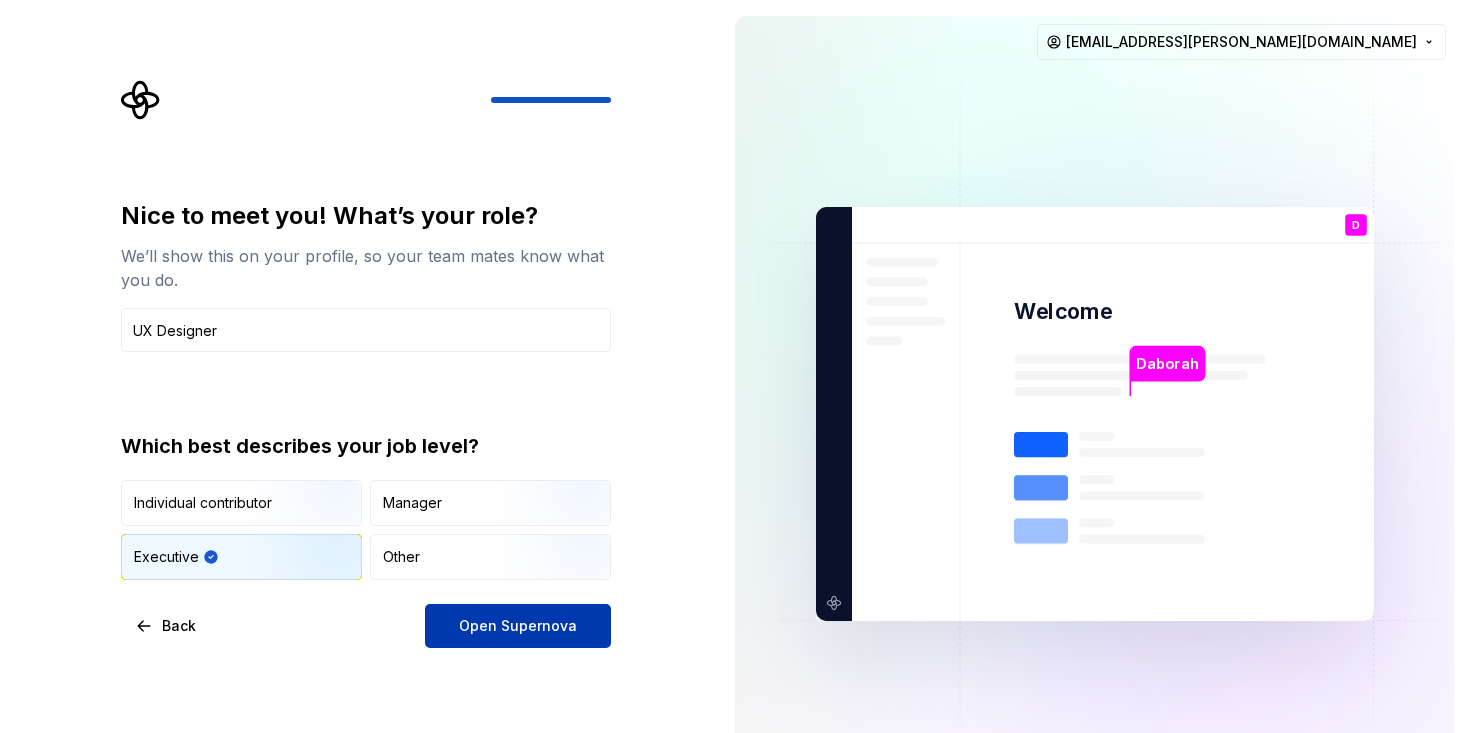 click on "Open Supernova" at bounding box center [518, 626] 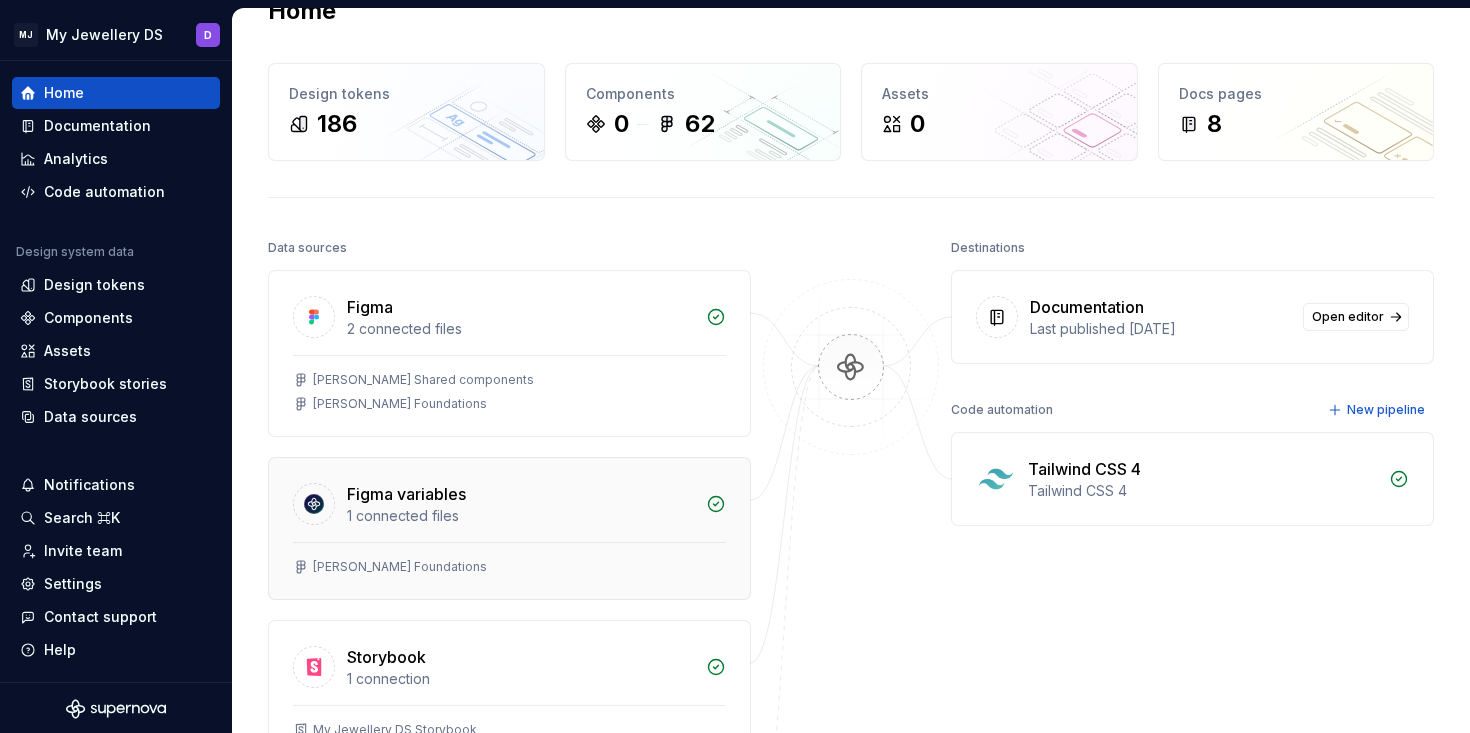 scroll, scrollTop: 38, scrollLeft: 0, axis: vertical 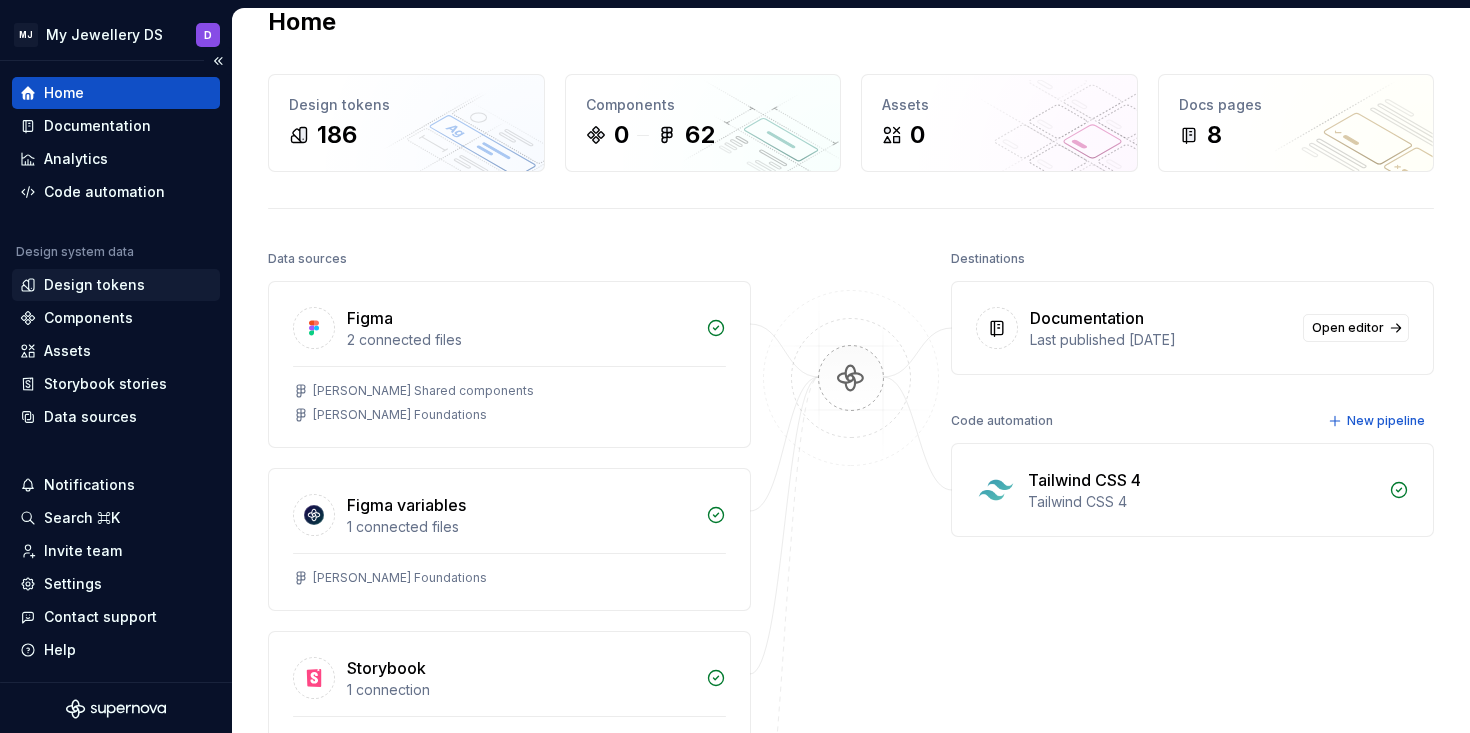 click on "Design tokens" at bounding box center (94, 285) 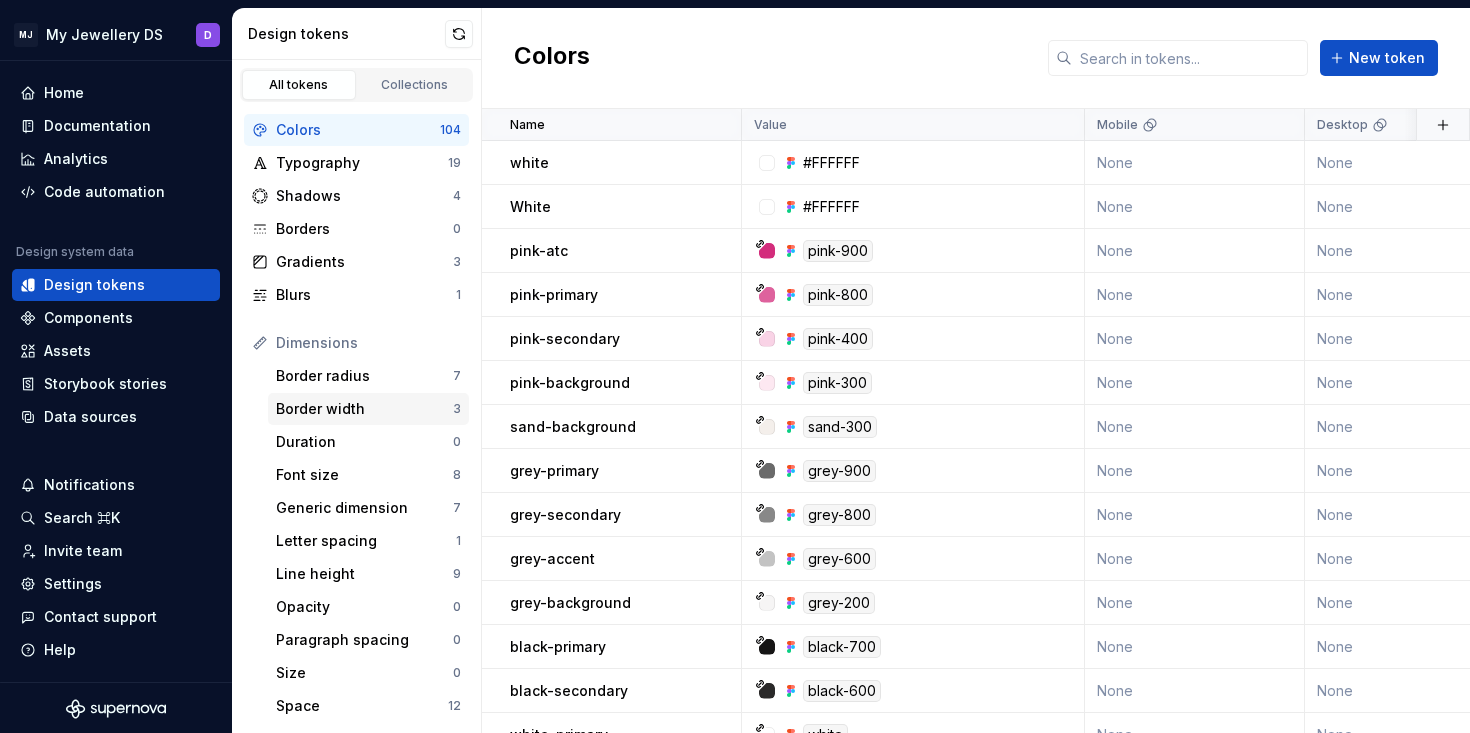 click on "Border width" at bounding box center (364, 409) 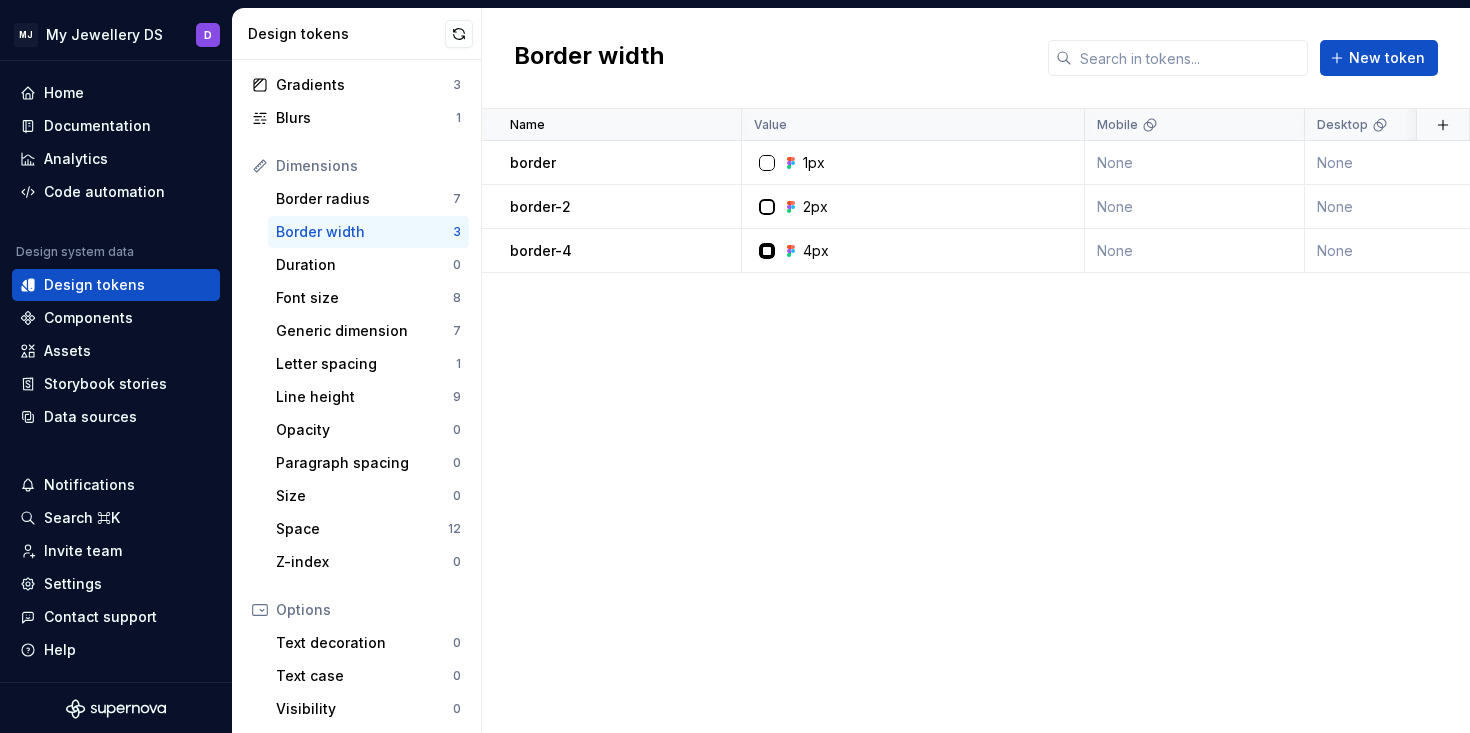 scroll, scrollTop: 191, scrollLeft: 0, axis: vertical 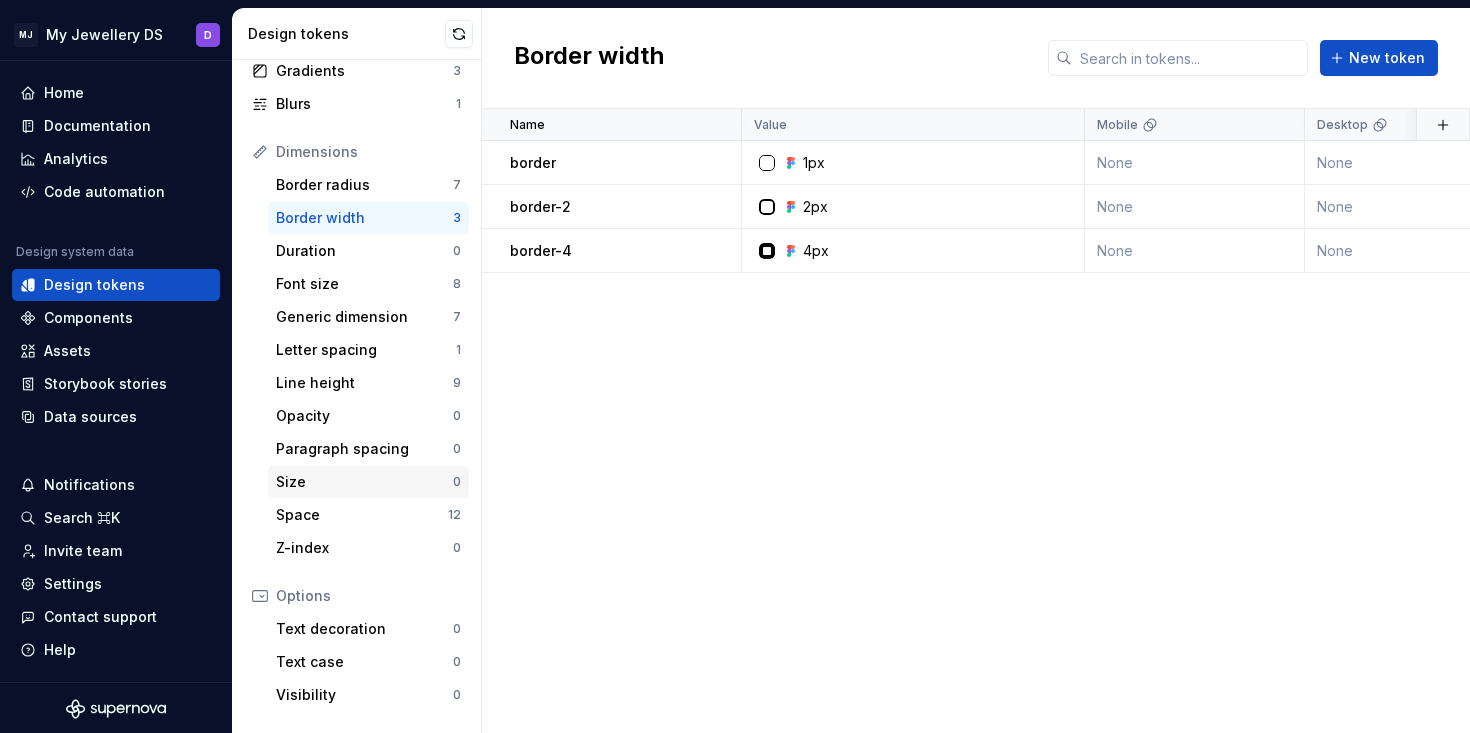 click on "Size 0" at bounding box center (368, 482) 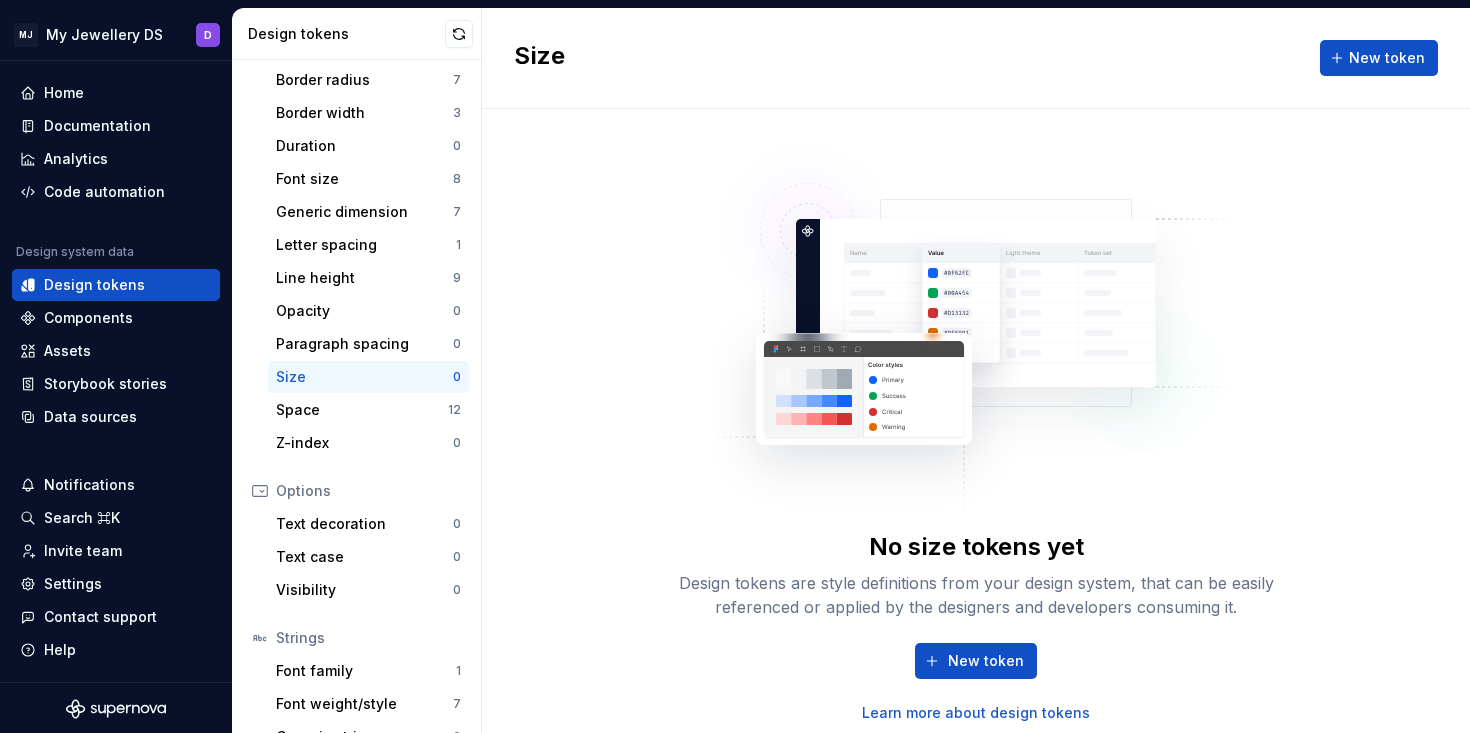 scroll, scrollTop: 361, scrollLeft: 0, axis: vertical 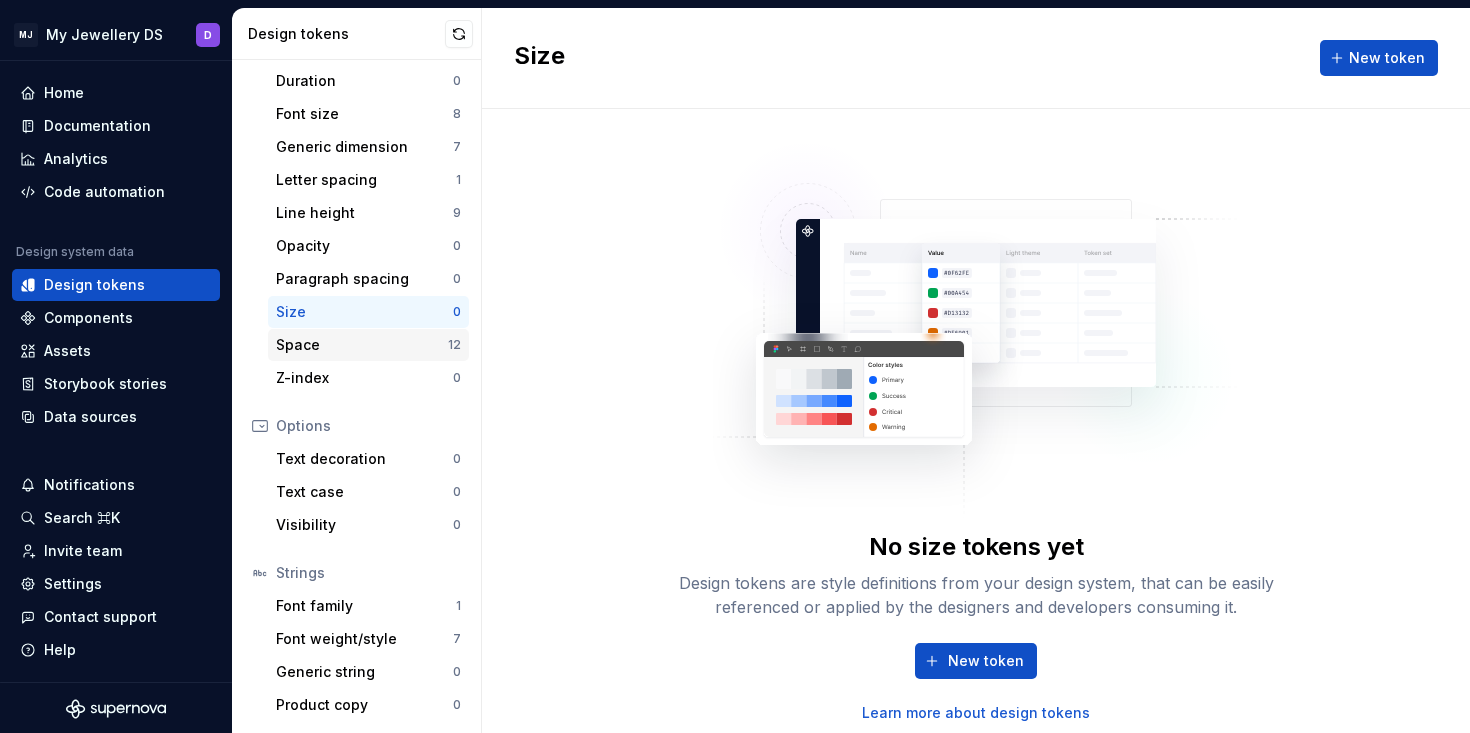 click on "Space" at bounding box center [362, 345] 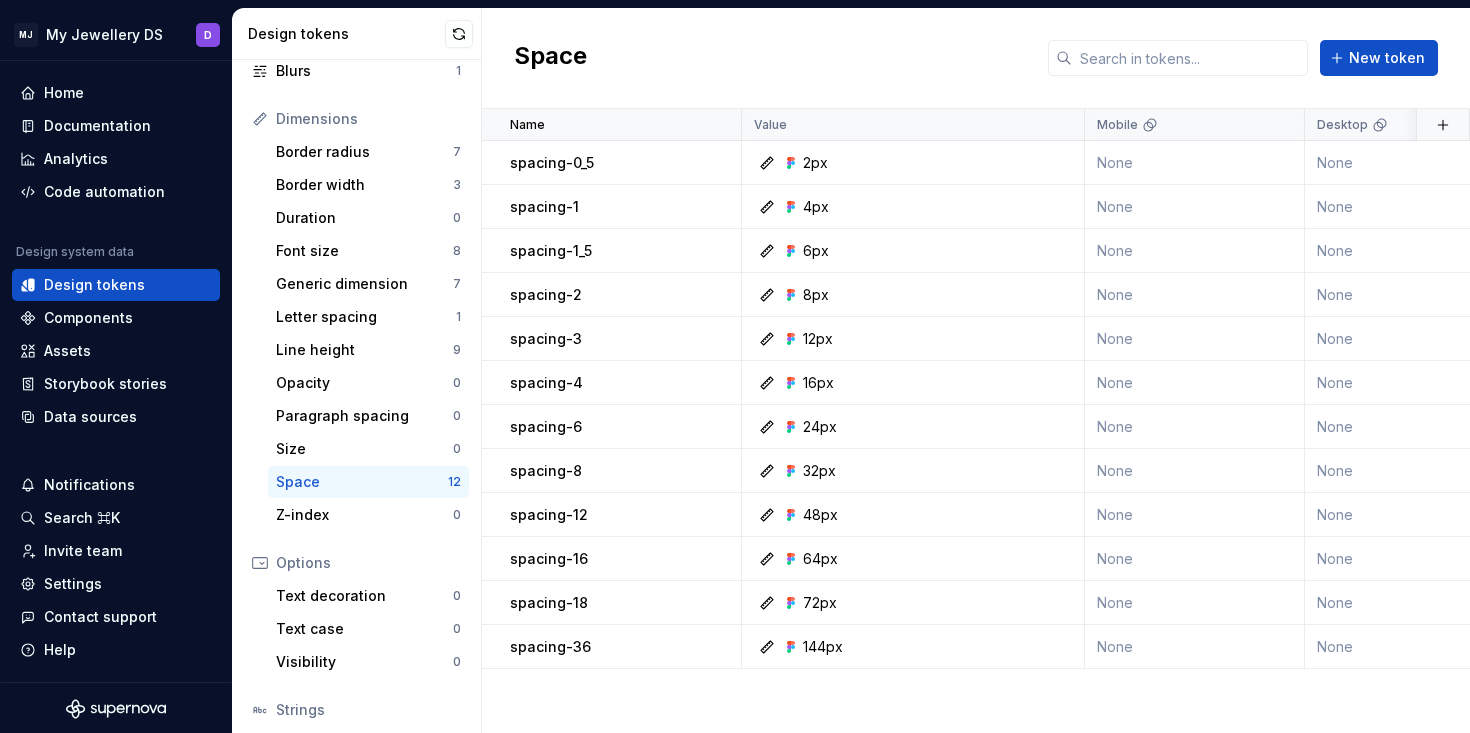 scroll, scrollTop: 0, scrollLeft: 0, axis: both 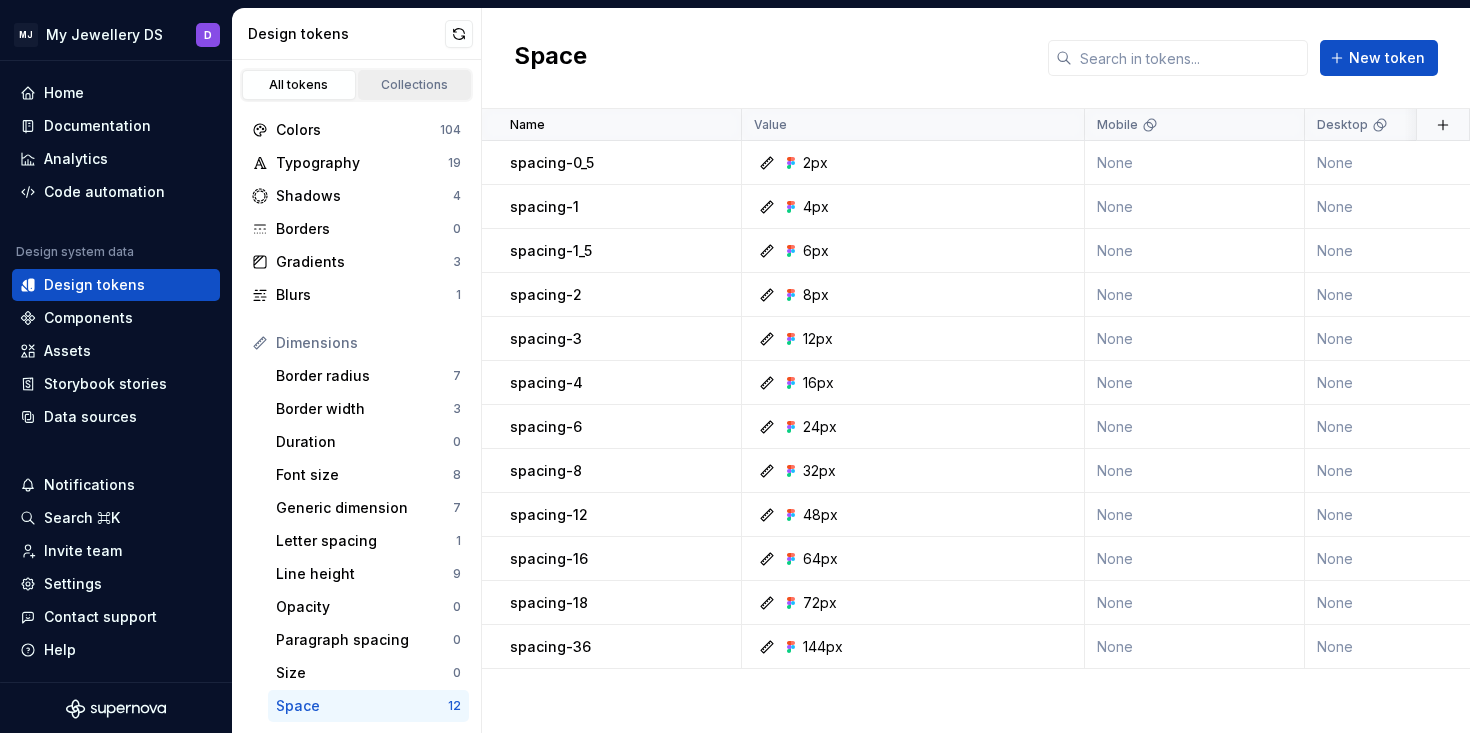 click on "Collections" at bounding box center (415, 85) 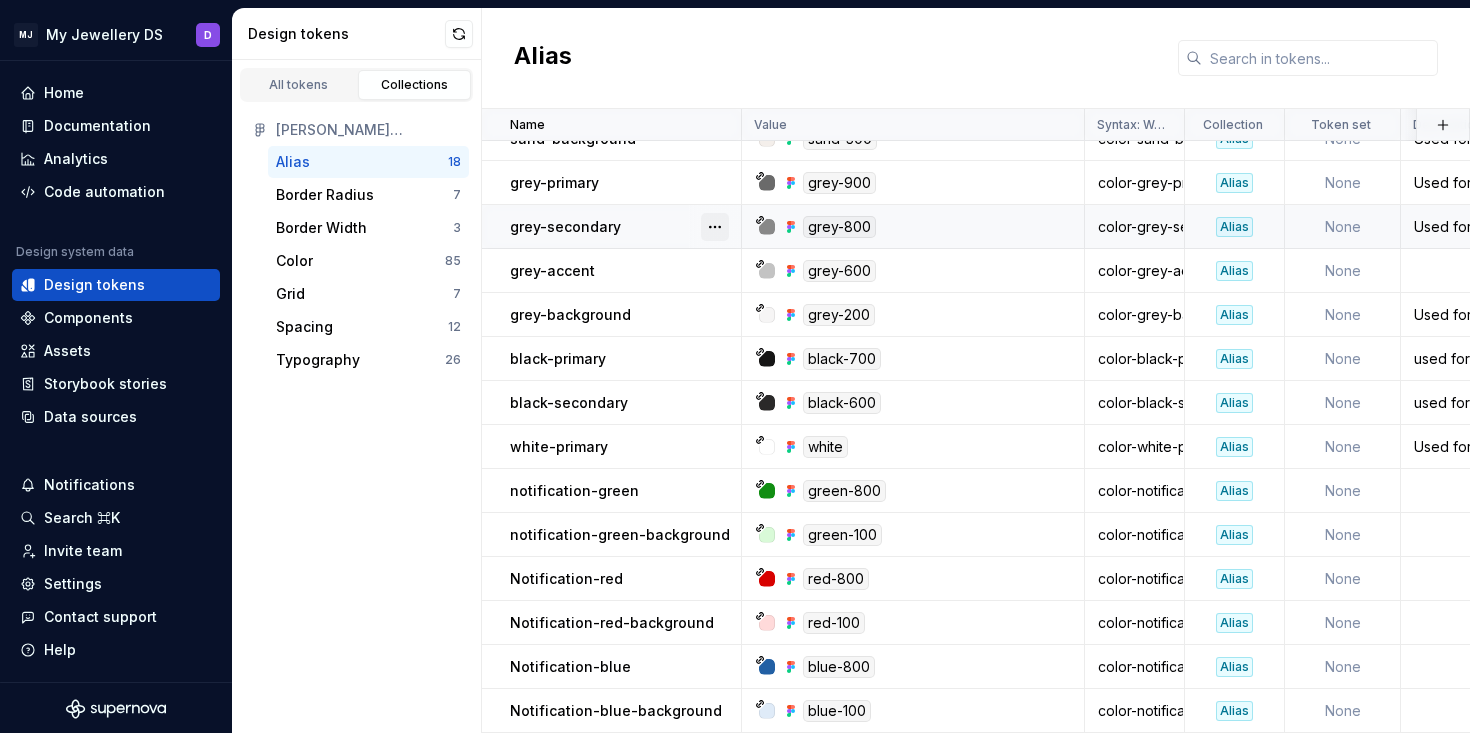 scroll, scrollTop: 0, scrollLeft: 0, axis: both 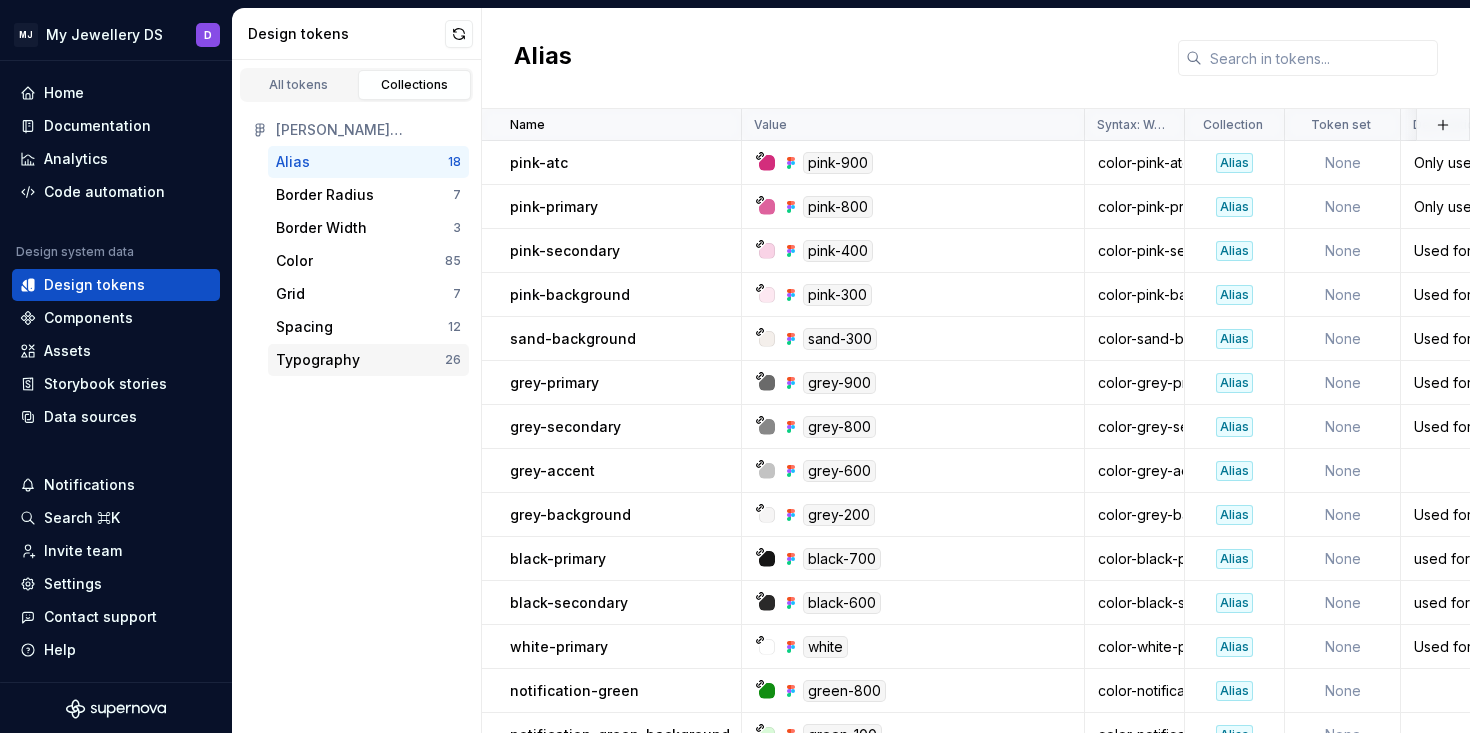 click on "Typography" at bounding box center (318, 360) 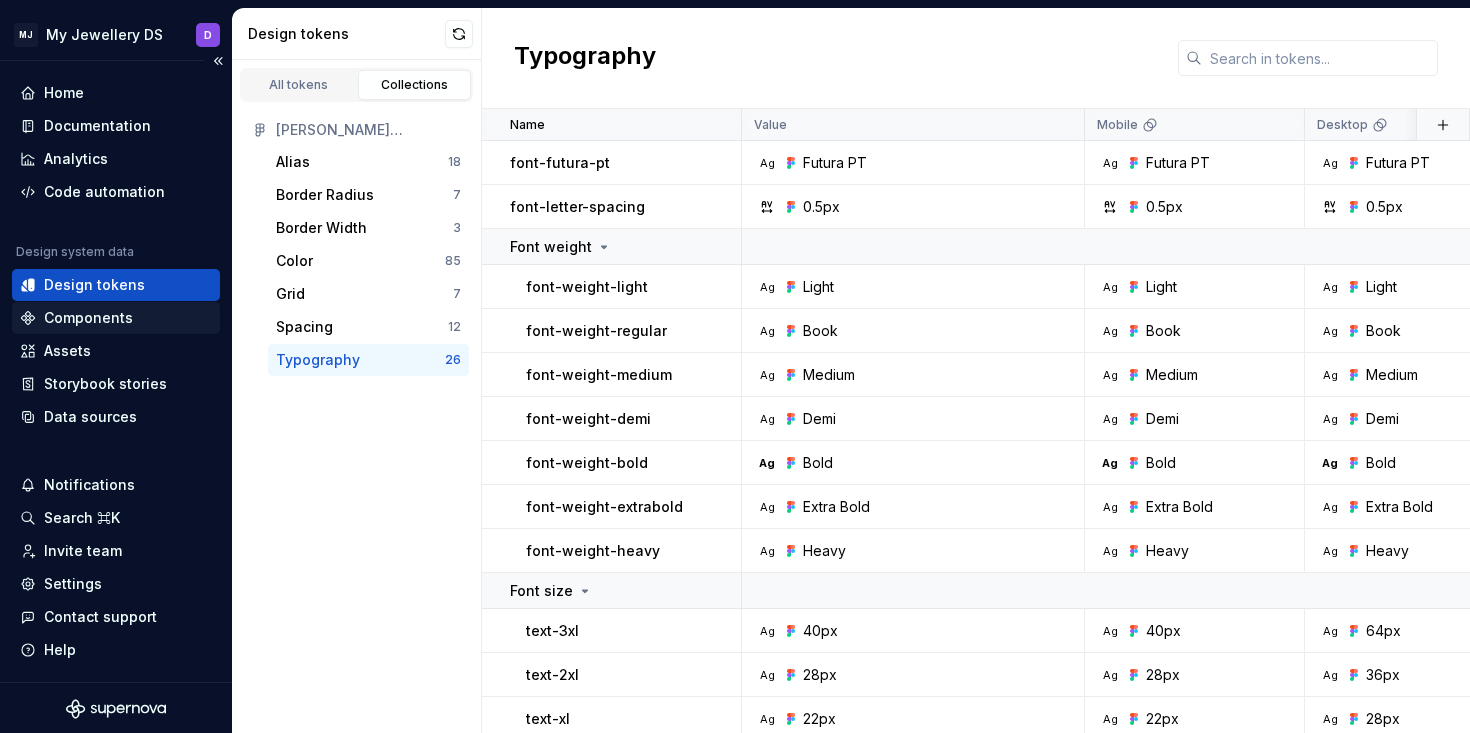click on "Components" at bounding box center (88, 318) 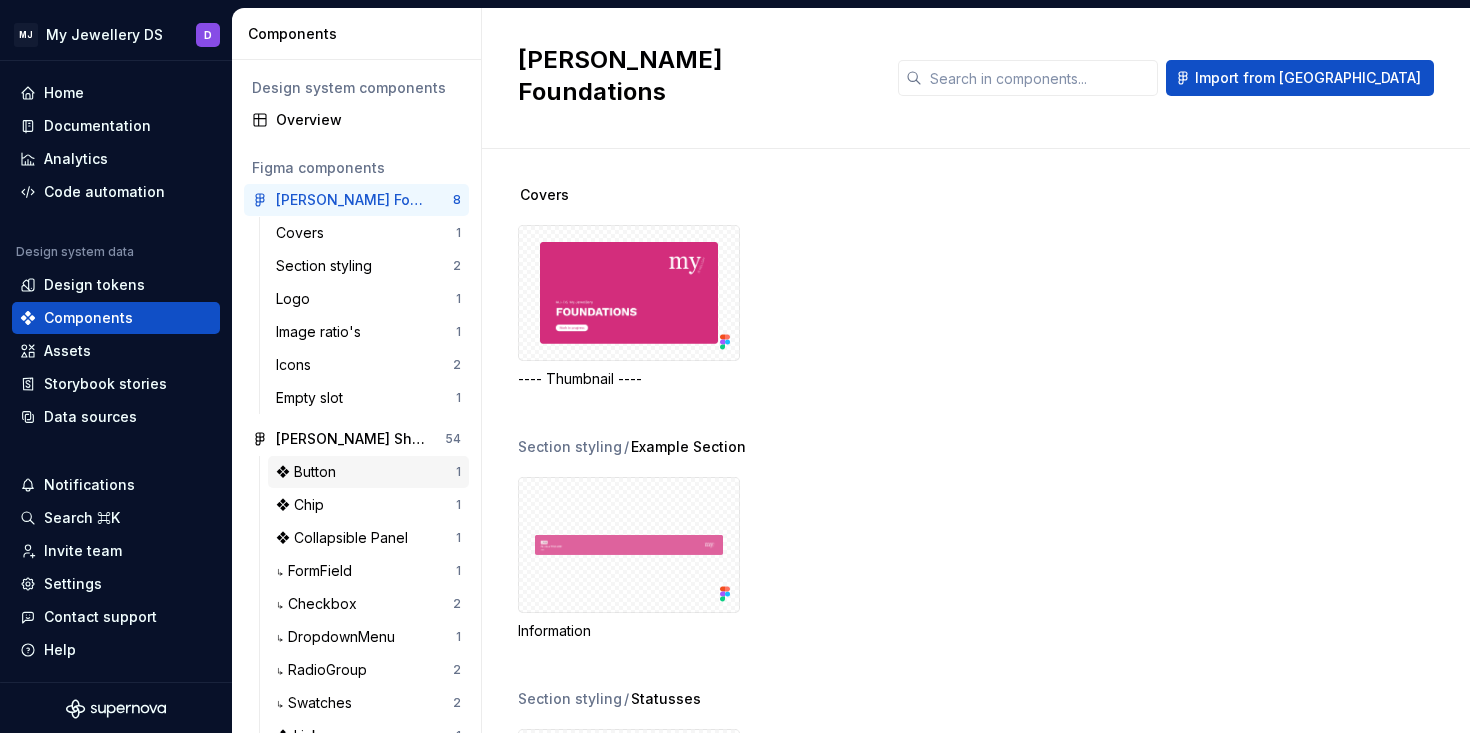 click on "❖ Button" at bounding box center [310, 472] 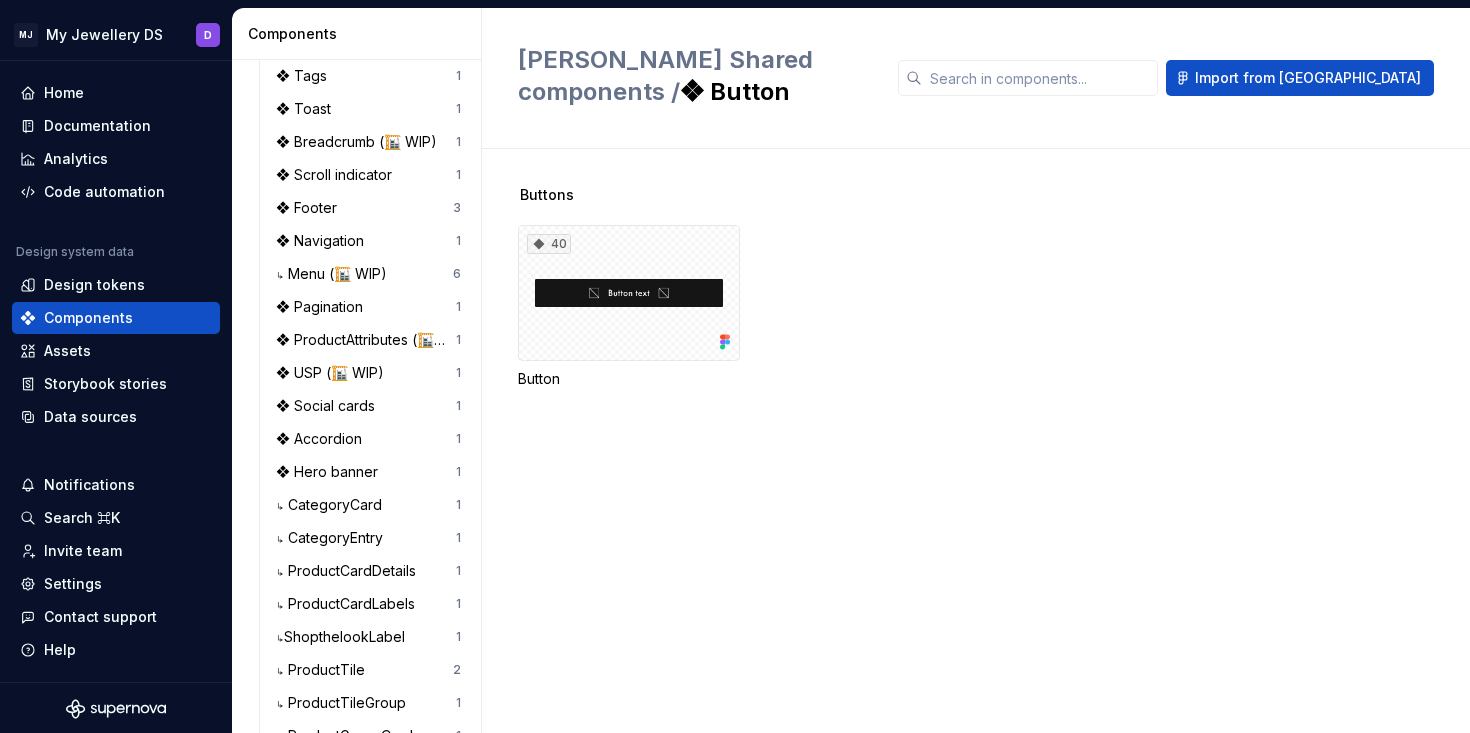 scroll, scrollTop: 727, scrollLeft: 0, axis: vertical 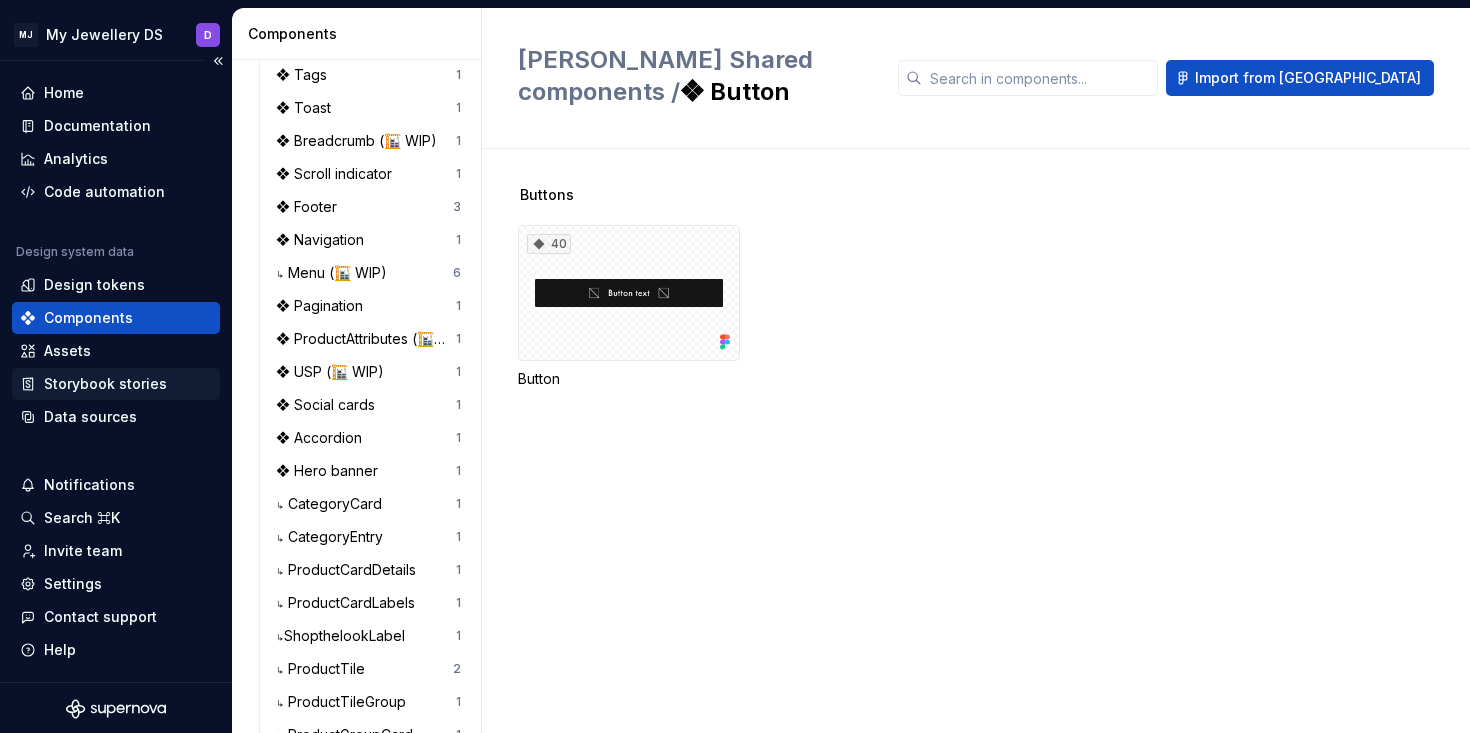 click on "Storybook stories" at bounding box center (105, 384) 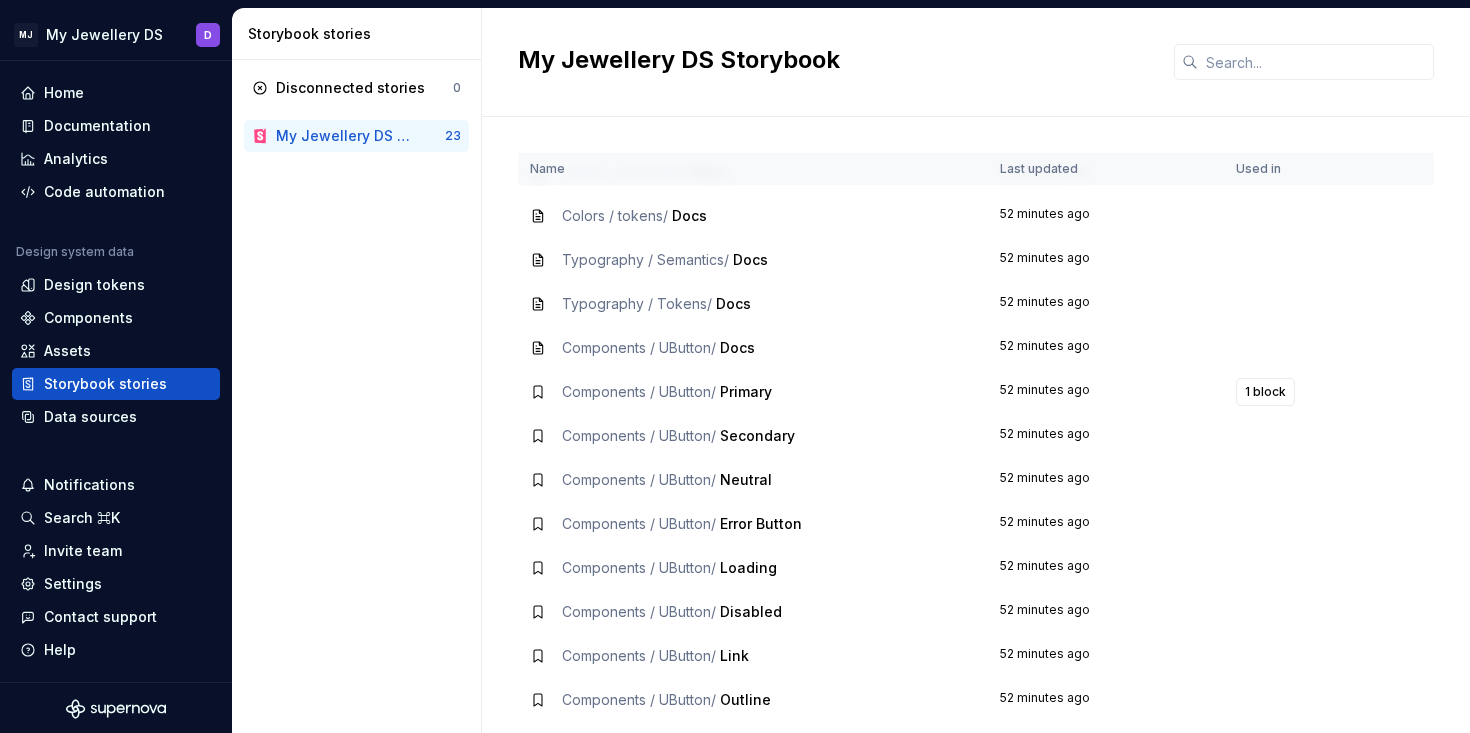 scroll, scrollTop: 0, scrollLeft: 0, axis: both 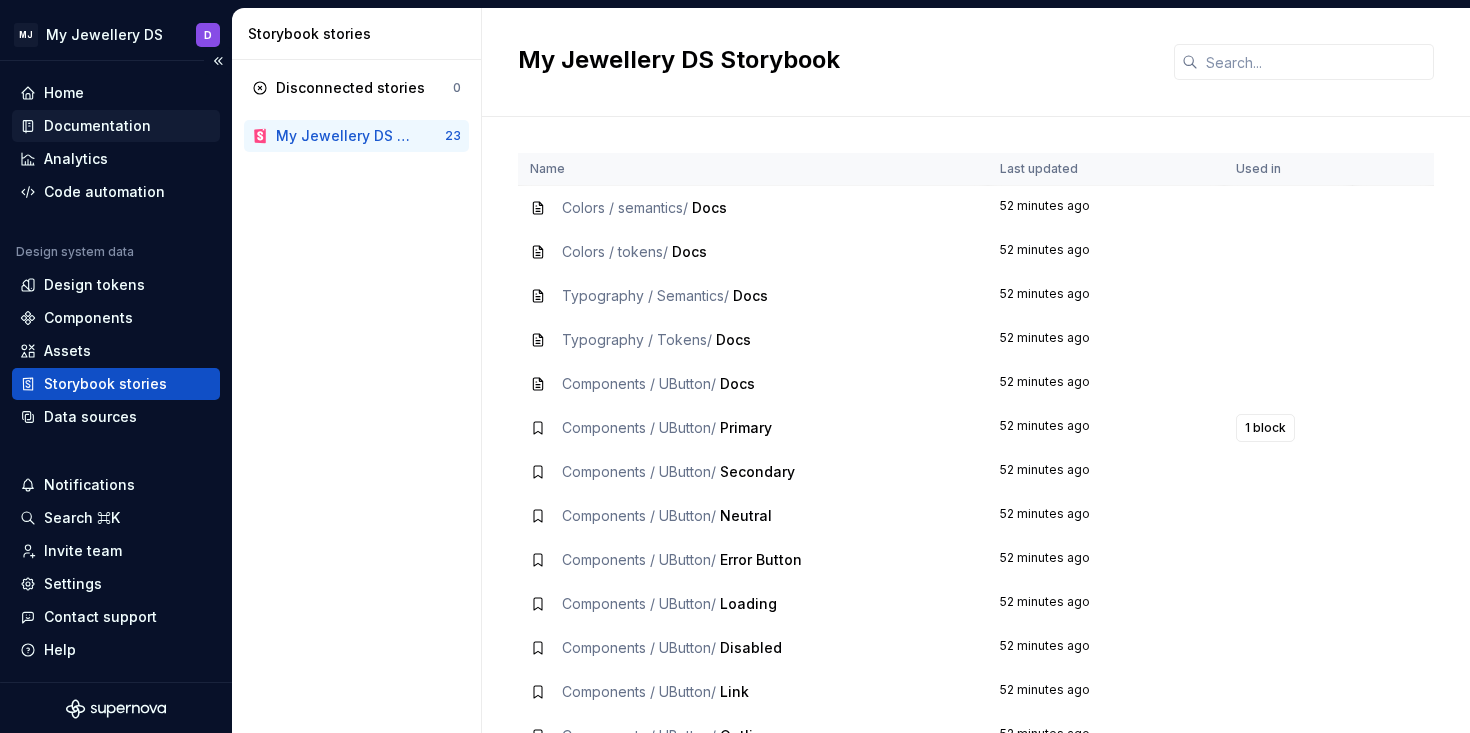click on "Documentation" at bounding box center (97, 126) 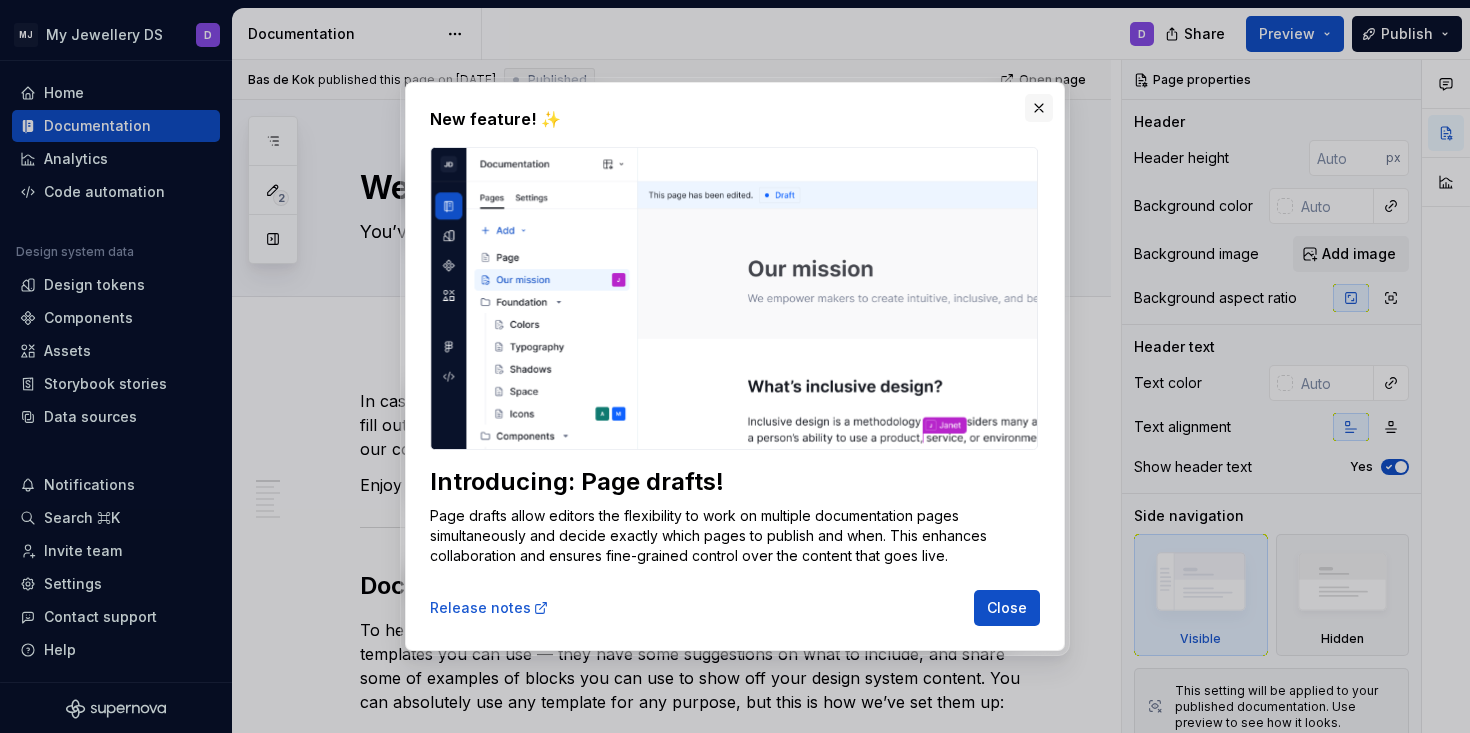 click at bounding box center (1039, 108) 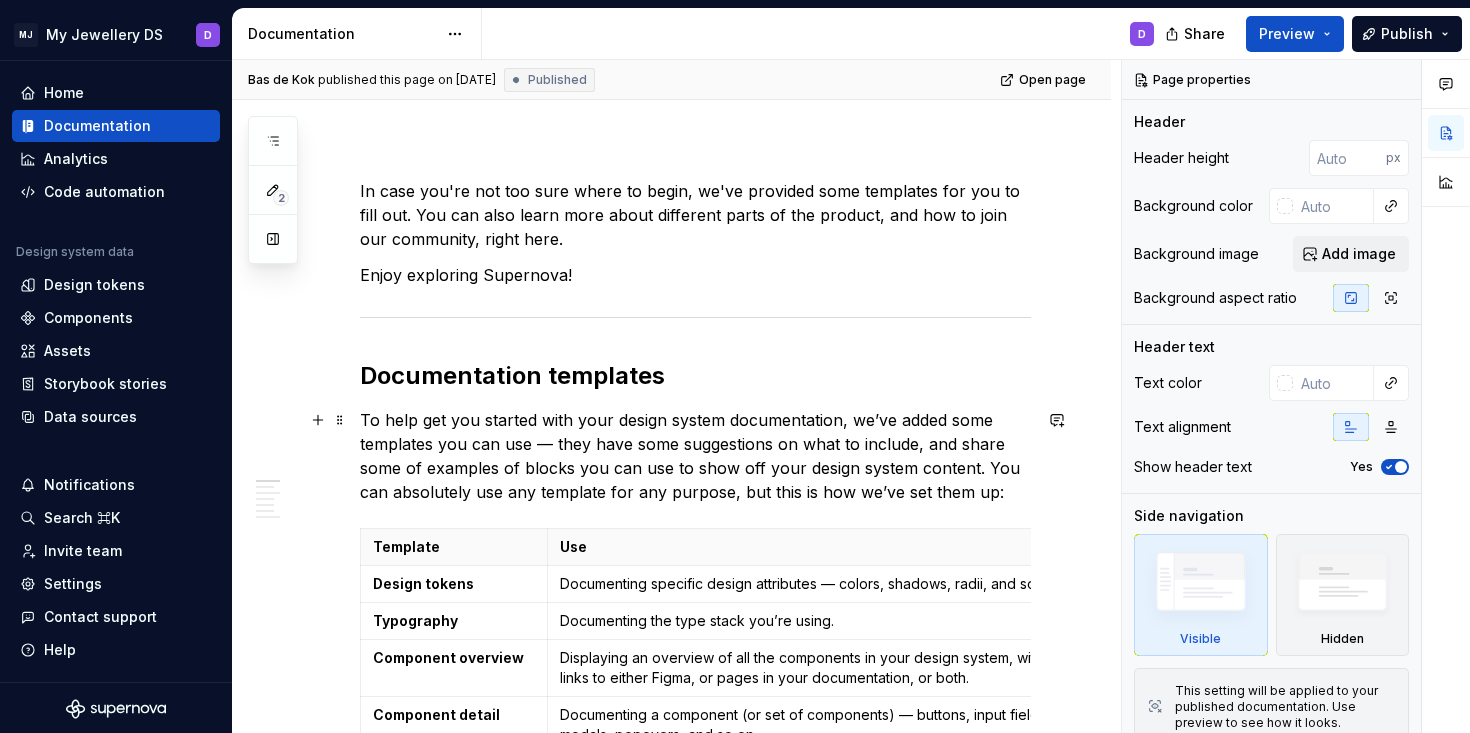 scroll, scrollTop: 0, scrollLeft: 0, axis: both 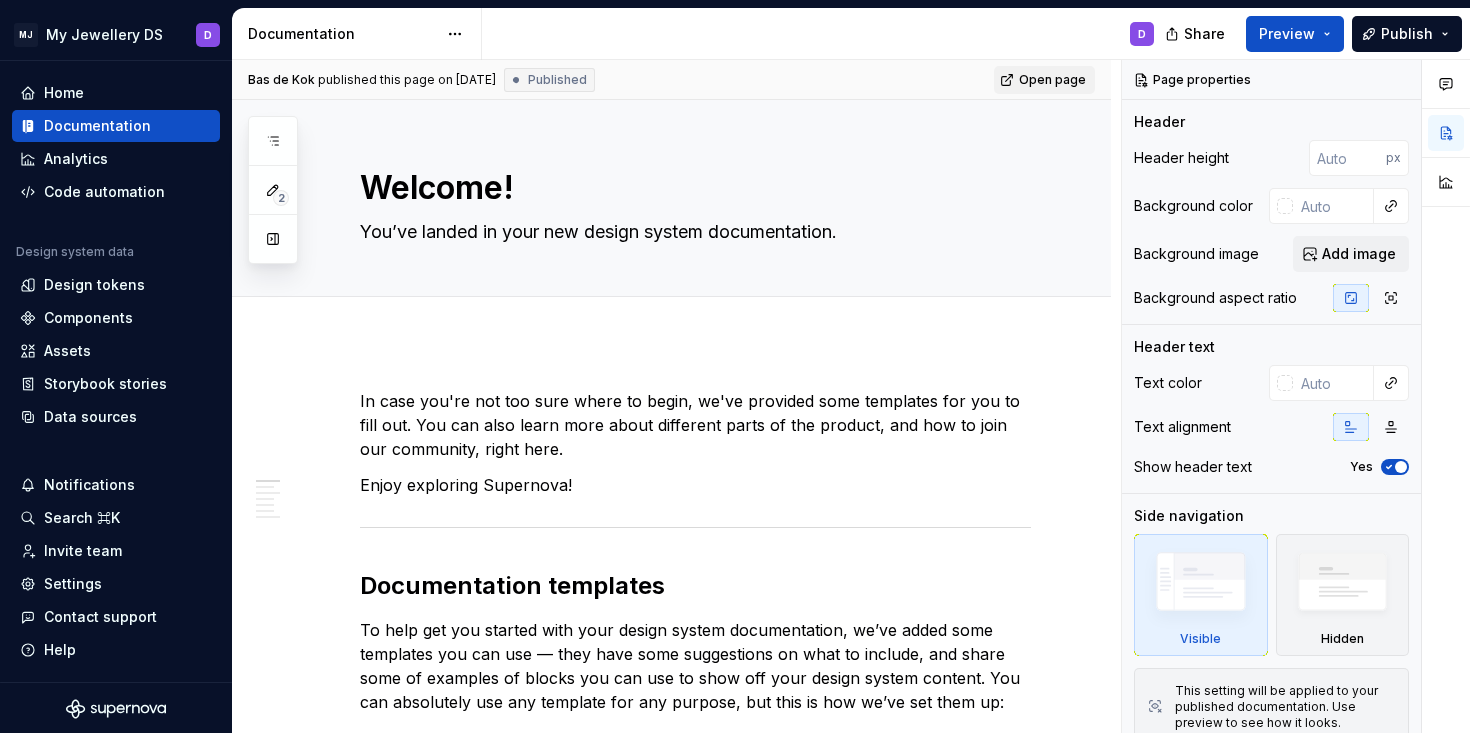click on "Open page" at bounding box center [1052, 80] 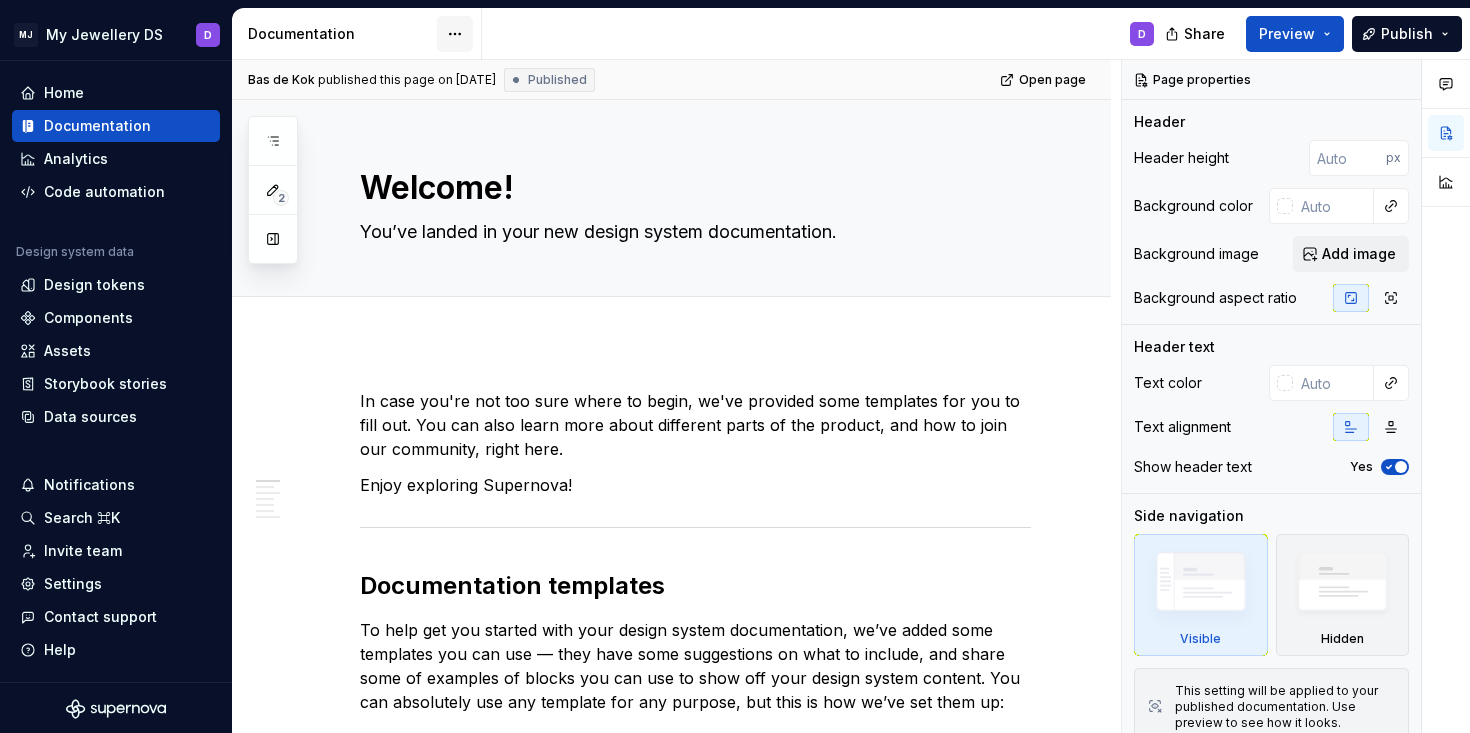 click on "MJ My Jewellery DS D Home Documentation Analytics Code automation Design system data Design tokens Components Assets Storybook stories Data sources Notifications Search ⌘K Invite team Settings Contact support Help Documentation D Share Preview Publish 2 Pages Add
Accessibility guide for tree Page tree.
Navigate the tree with the arrow keys. Common tree hotkeys apply. Further keybindings are available:
enter to execute primary action on focused item
f2 to start renaming the focused item
escape to abort renaming an item
control+d to start dragging selected items
Welcome! D Foundations Design tokens Typography Components Component overview Button Overview Style Usage Vue Changes Enable approval workflow View edited pages by status when selecting which pages to publish.  Learn more . Turn on Dismiss Components / Button  /  Overview Components / Button  /  Usage Bas de Kok   published this page  on July 1, 2025 Published Open page Use ." at bounding box center (735, 366) 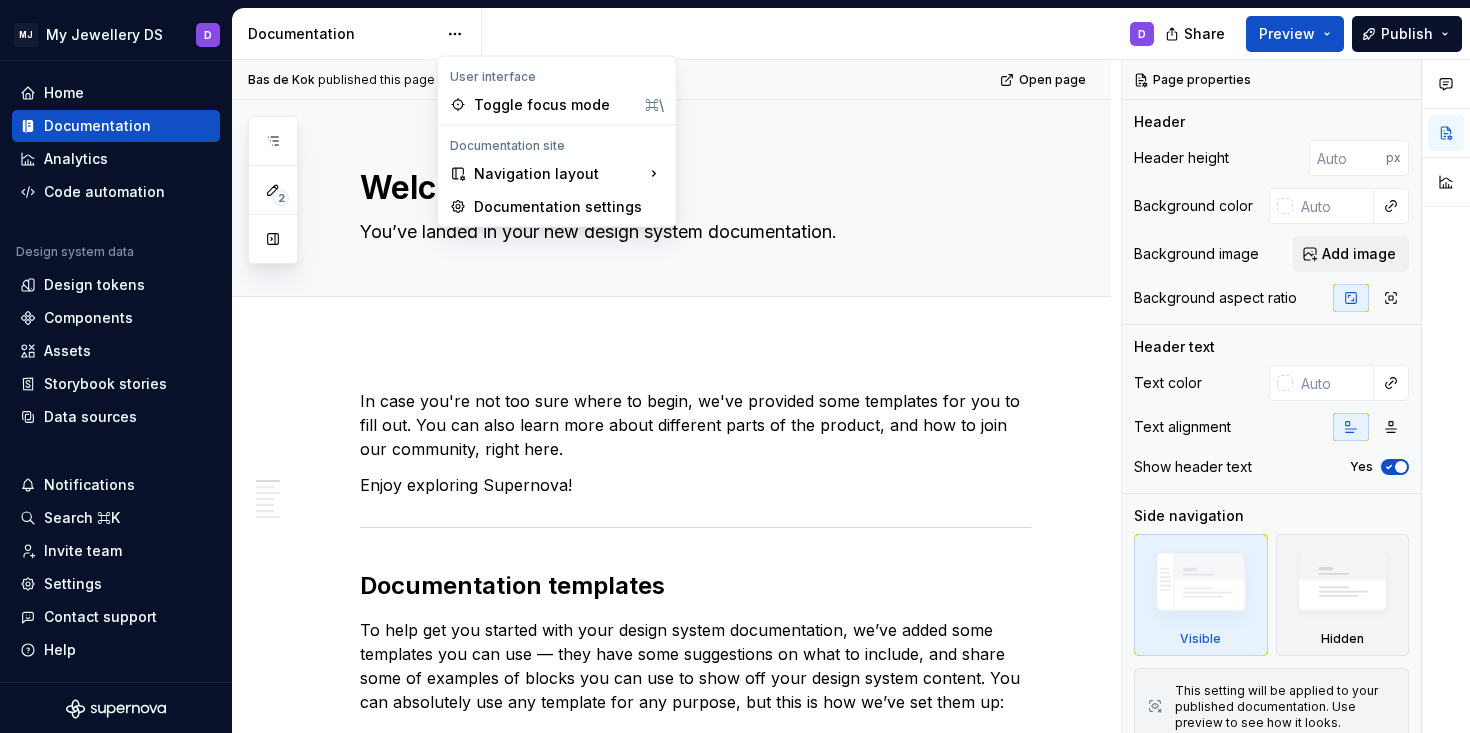 click on "2 Pages Add
Accessibility guide for tree Page tree.
Navigate the tree with the arrow keys. Common tree hotkeys apply. Further keybindings are available:
enter to execute primary action on focused item
f2 to start renaming the focused item
escape to abort renaming an item
control+d to start dragging selected items
Welcome! D Foundations Design tokens Typography Components Component overview Button Overview Style Usage Vue Changes Enable approval workflow View edited pages by status when selecting which pages to publish.  Learn more . Turn on Dismiss Components / Button  /  Overview Components / Button  /  Usage" at bounding box center [273, 190] 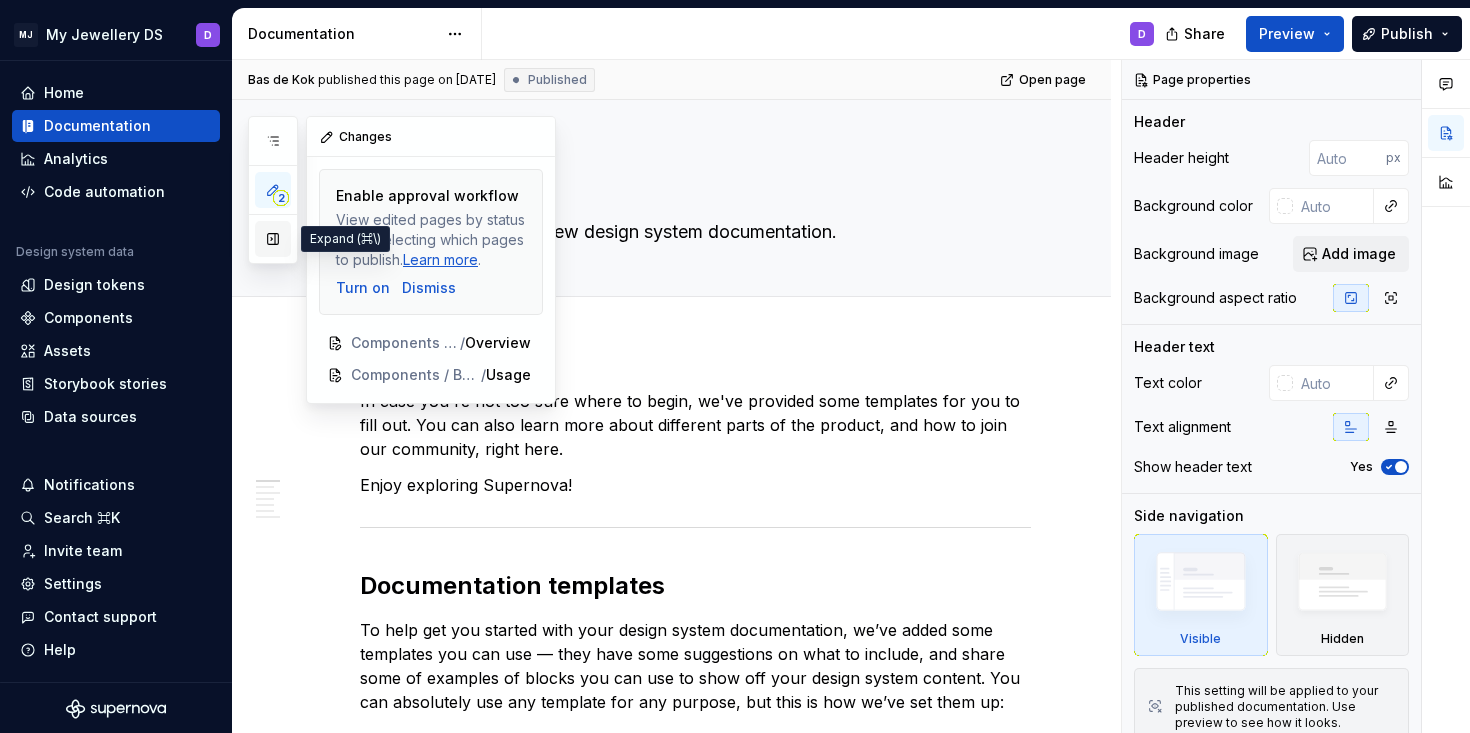 click at bounding box center (273, 239) 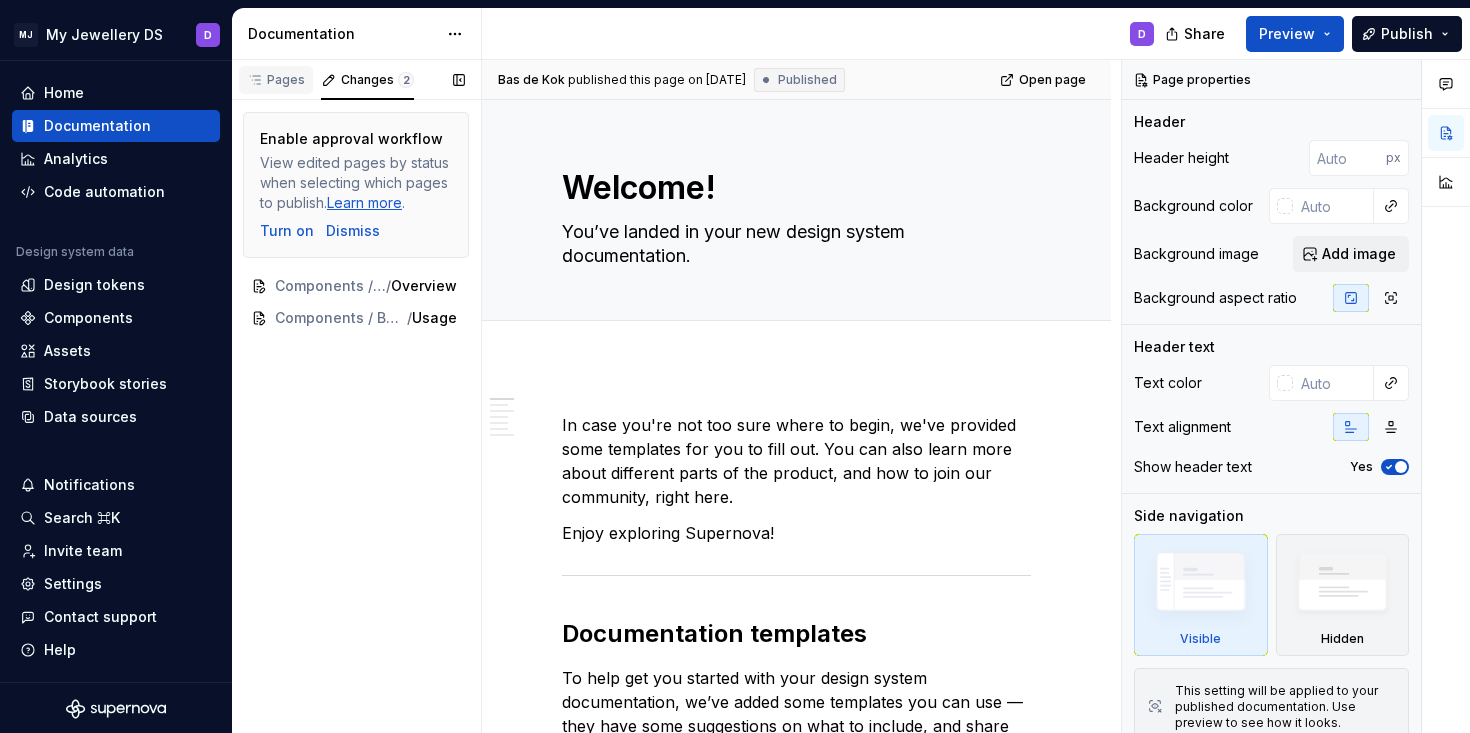 click on "Pages" at bounding box center [276, 80] 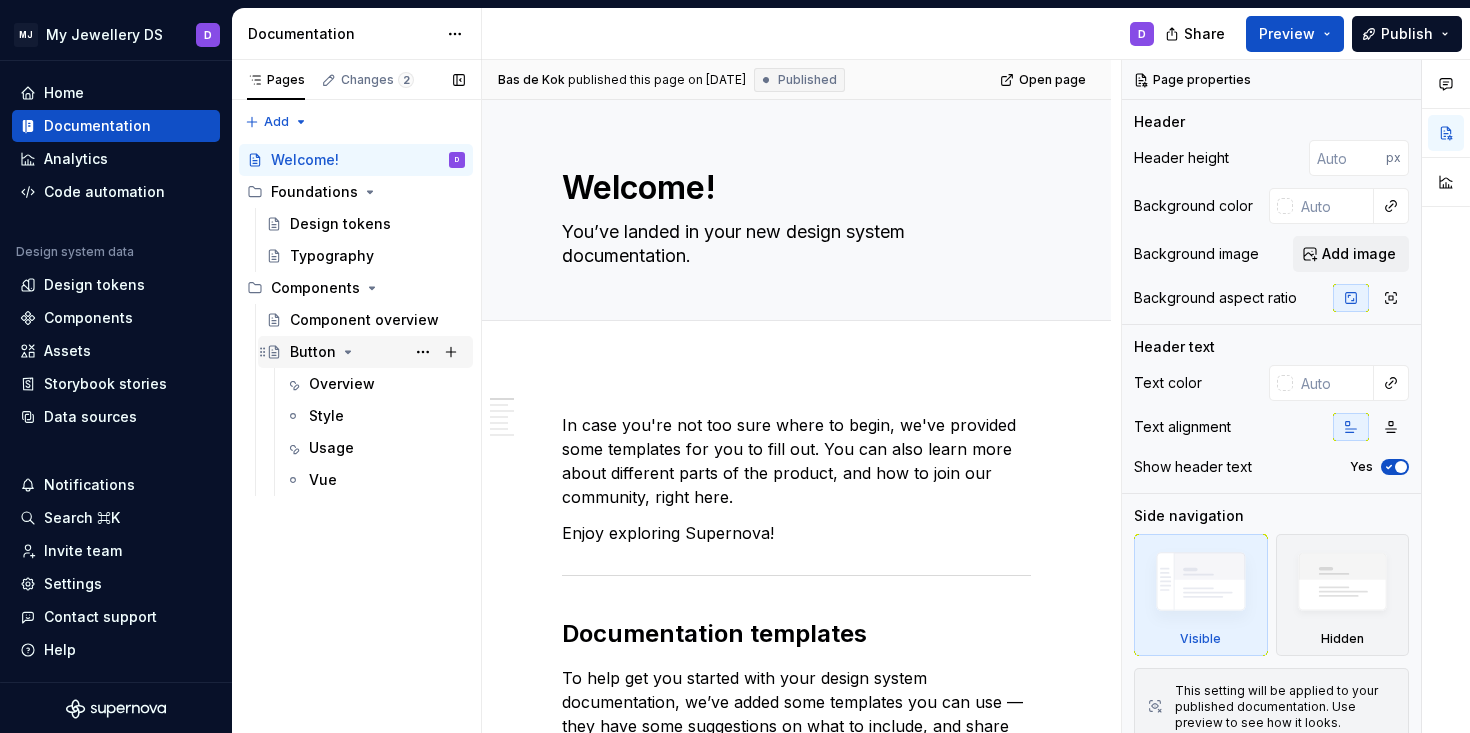 click on "Button" at bounding box center [313, 352] 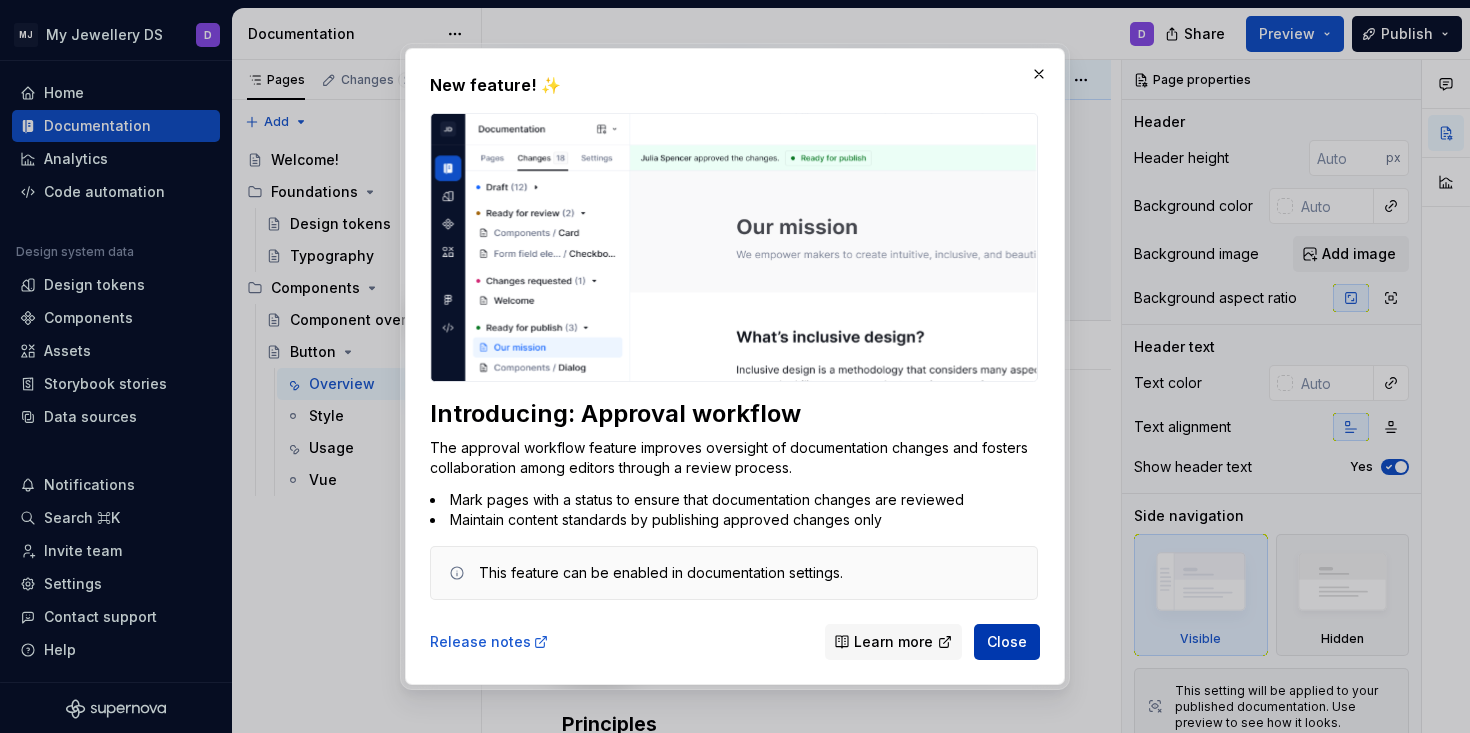click on "Close" at bounding box center [1007, 642] 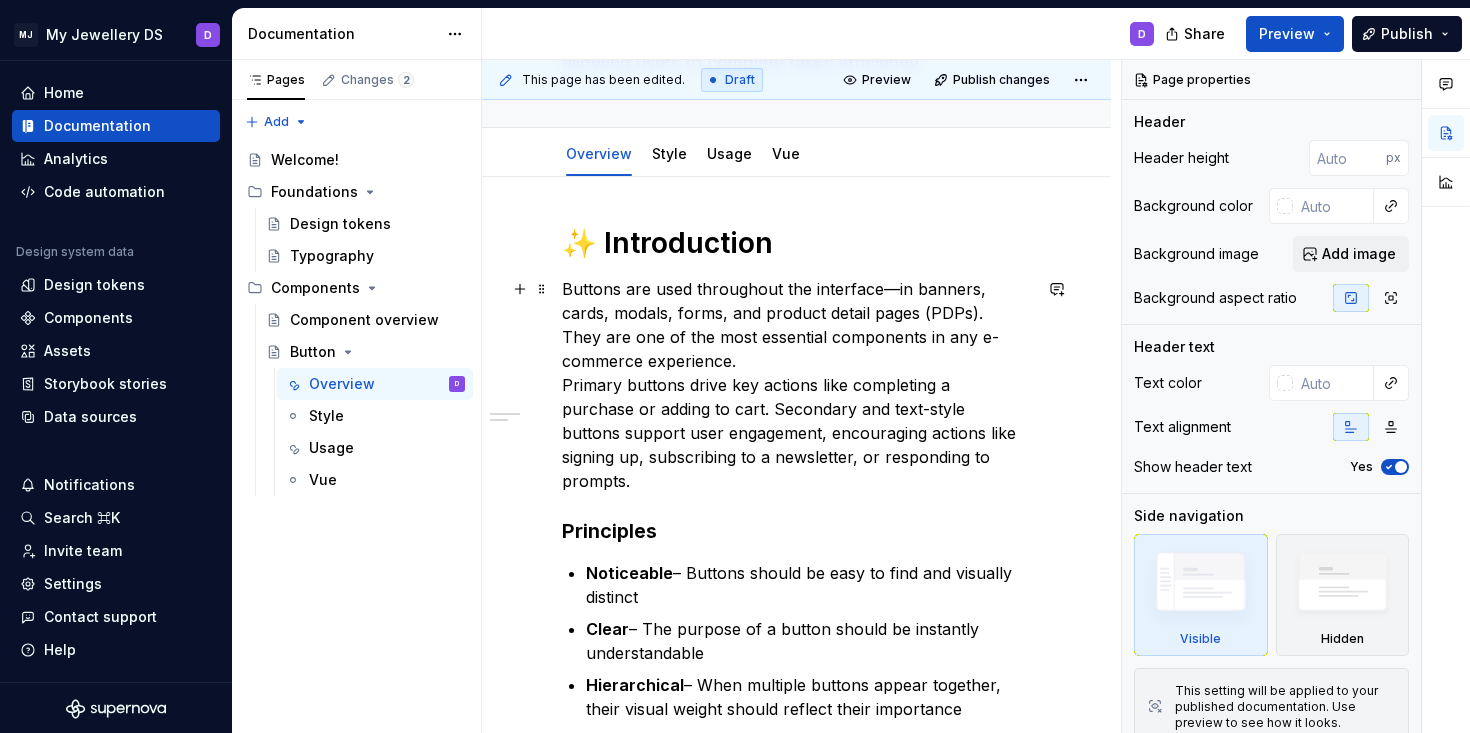 scroll, scrollTop: 0, scrollLeft: 0, axis: both 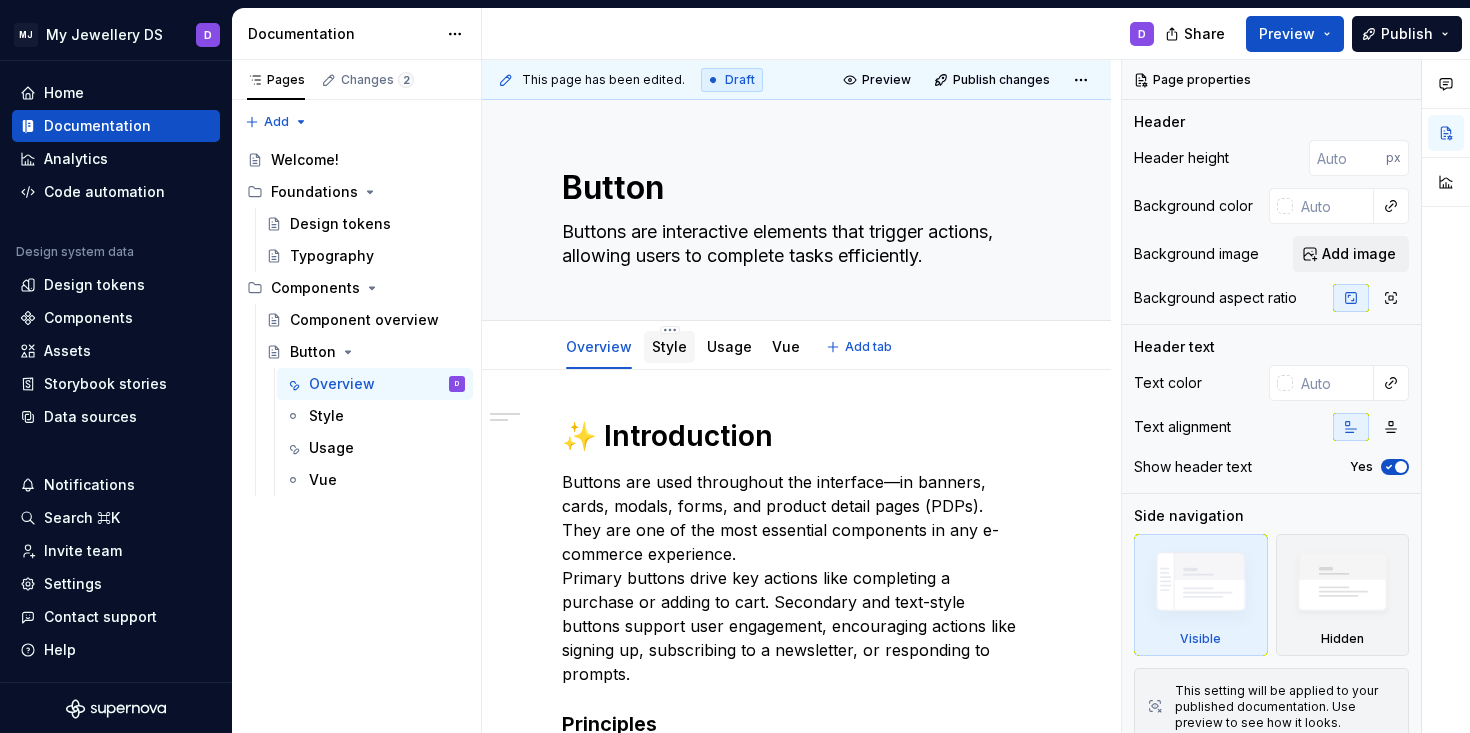 click on "Style" at bounding box center (669, 346) 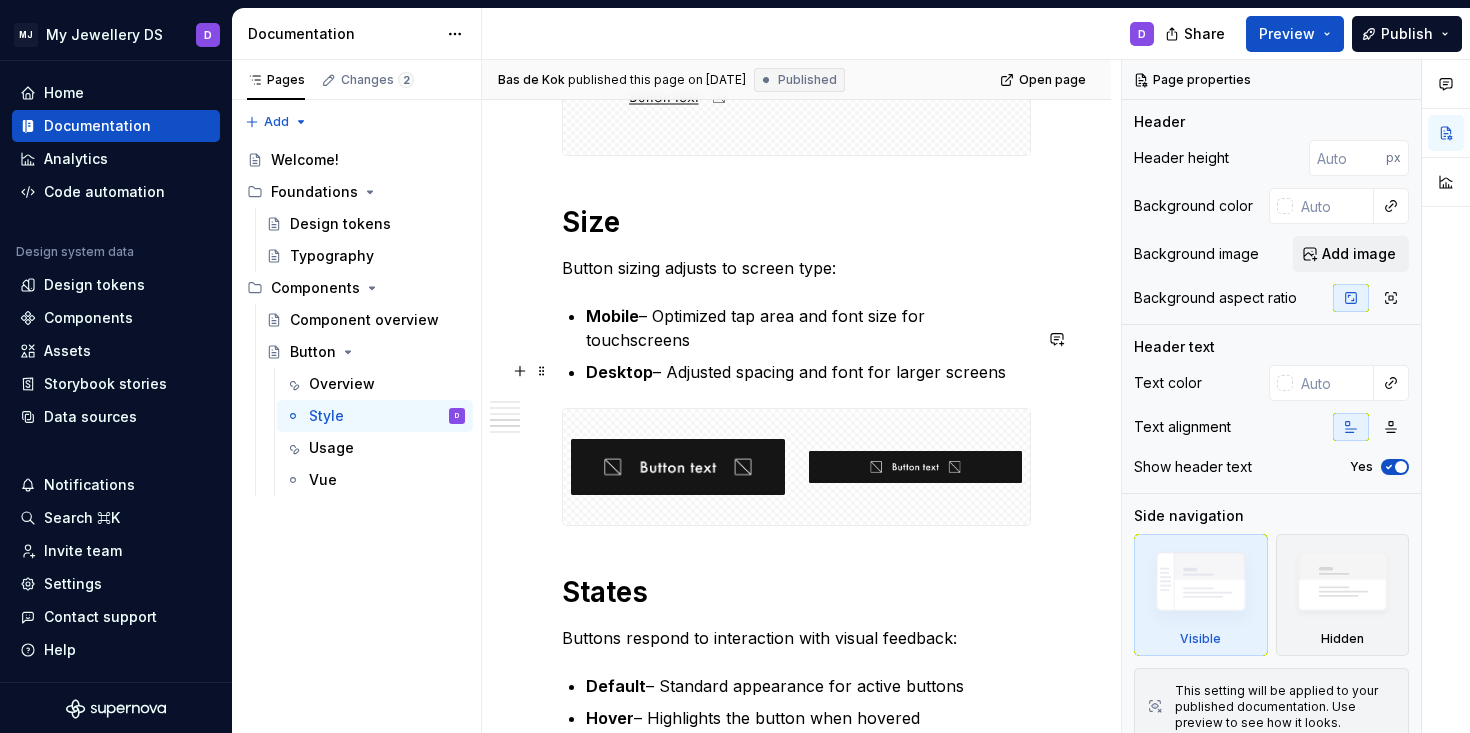 scroll, scrollTop: 1932, scrollLeft: 0, axis: vertical 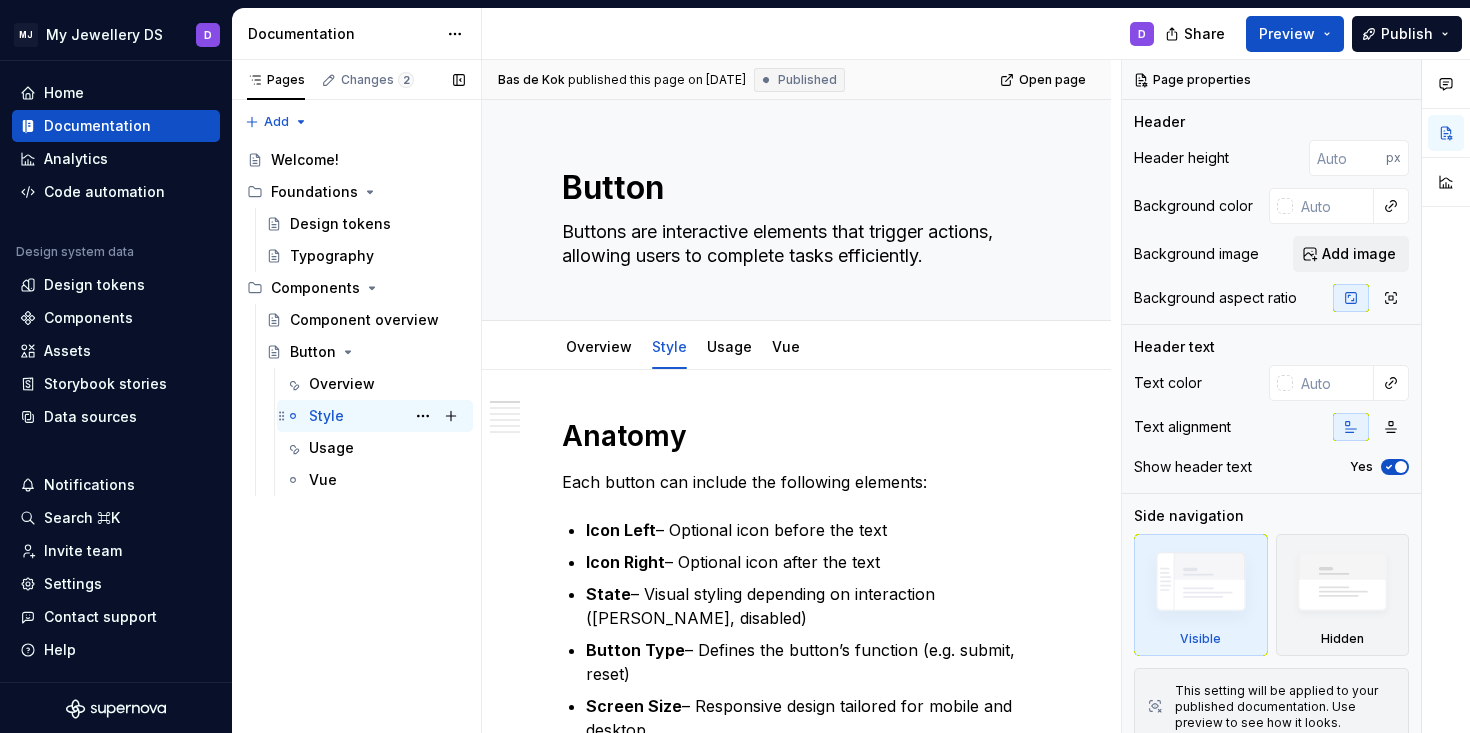 type on "*" 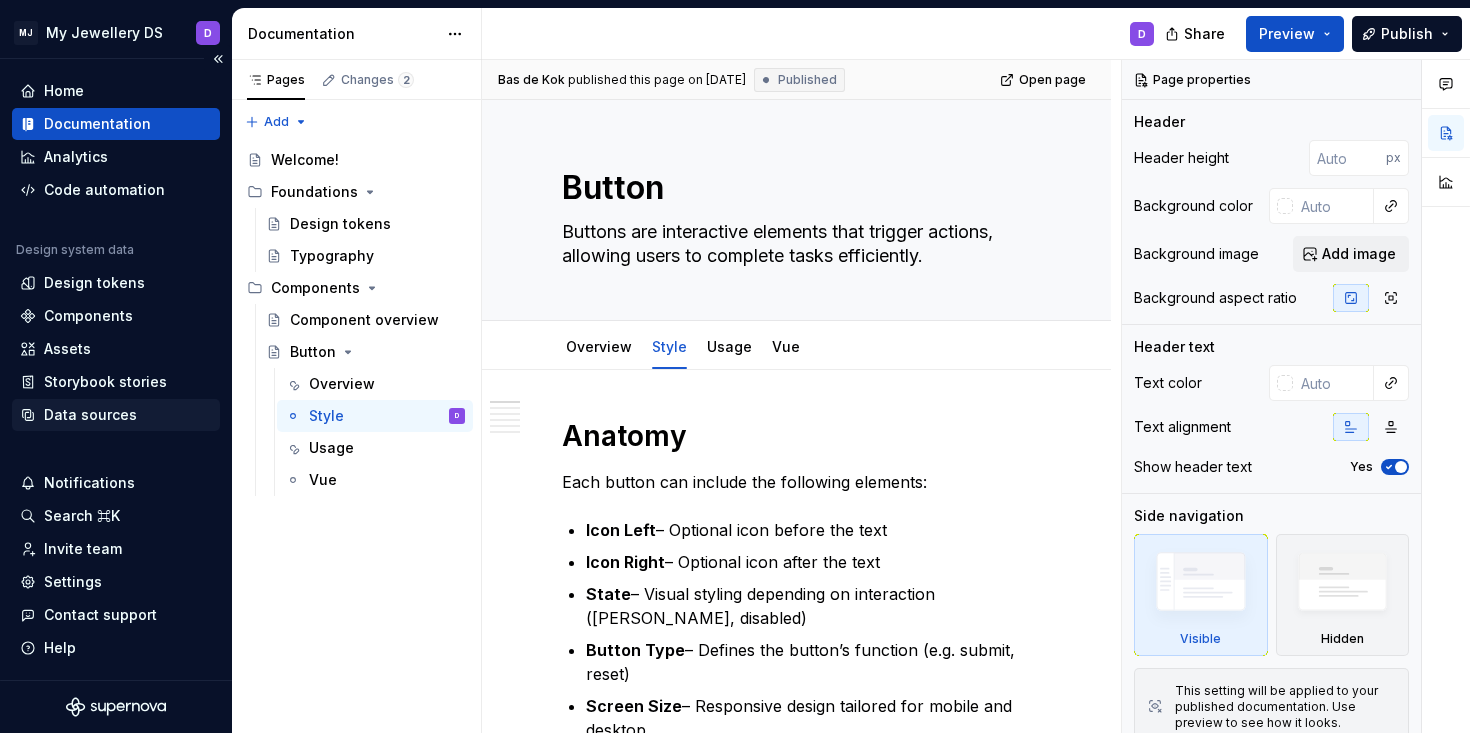 scroll, scrollTop: 0, scrollLeft: 0, axis: both 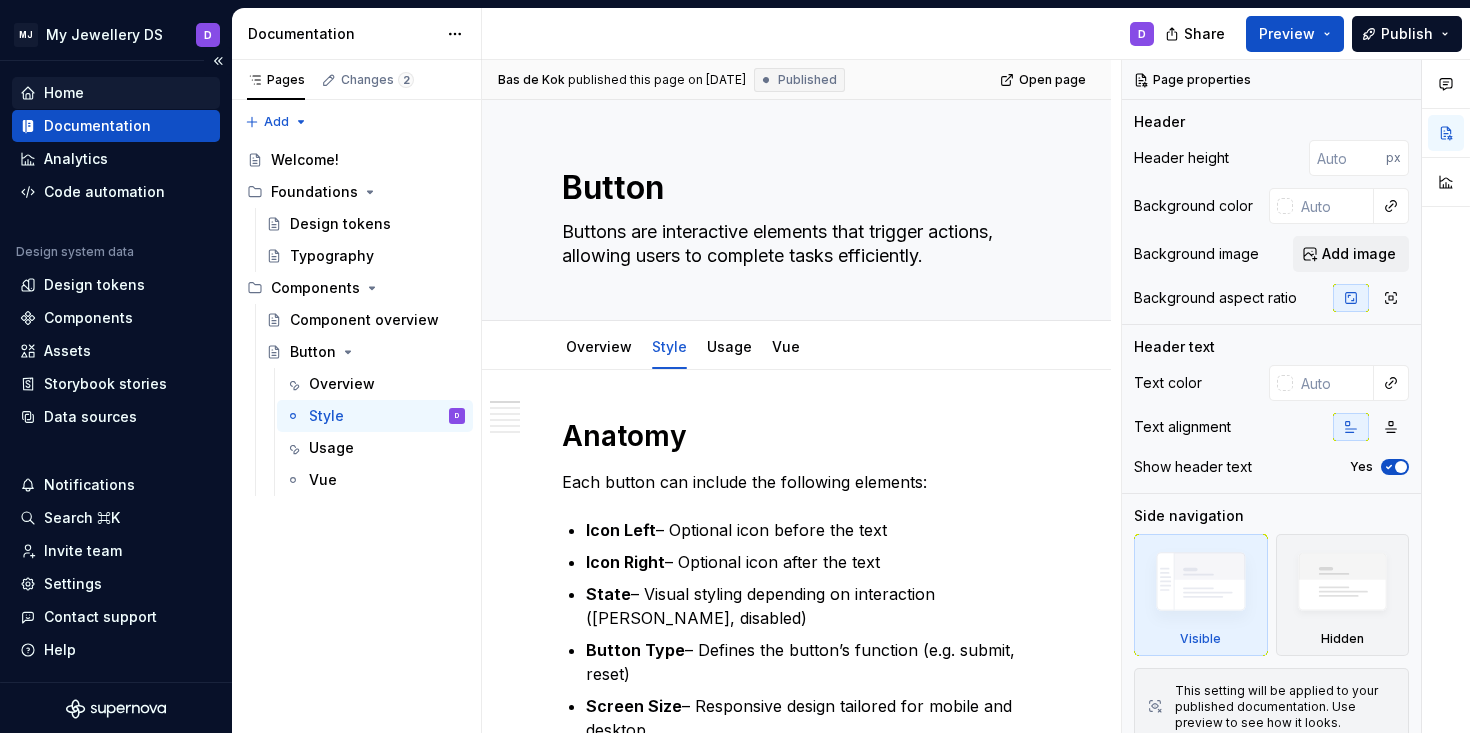 click on "Home" at bounding box center [64, 93] 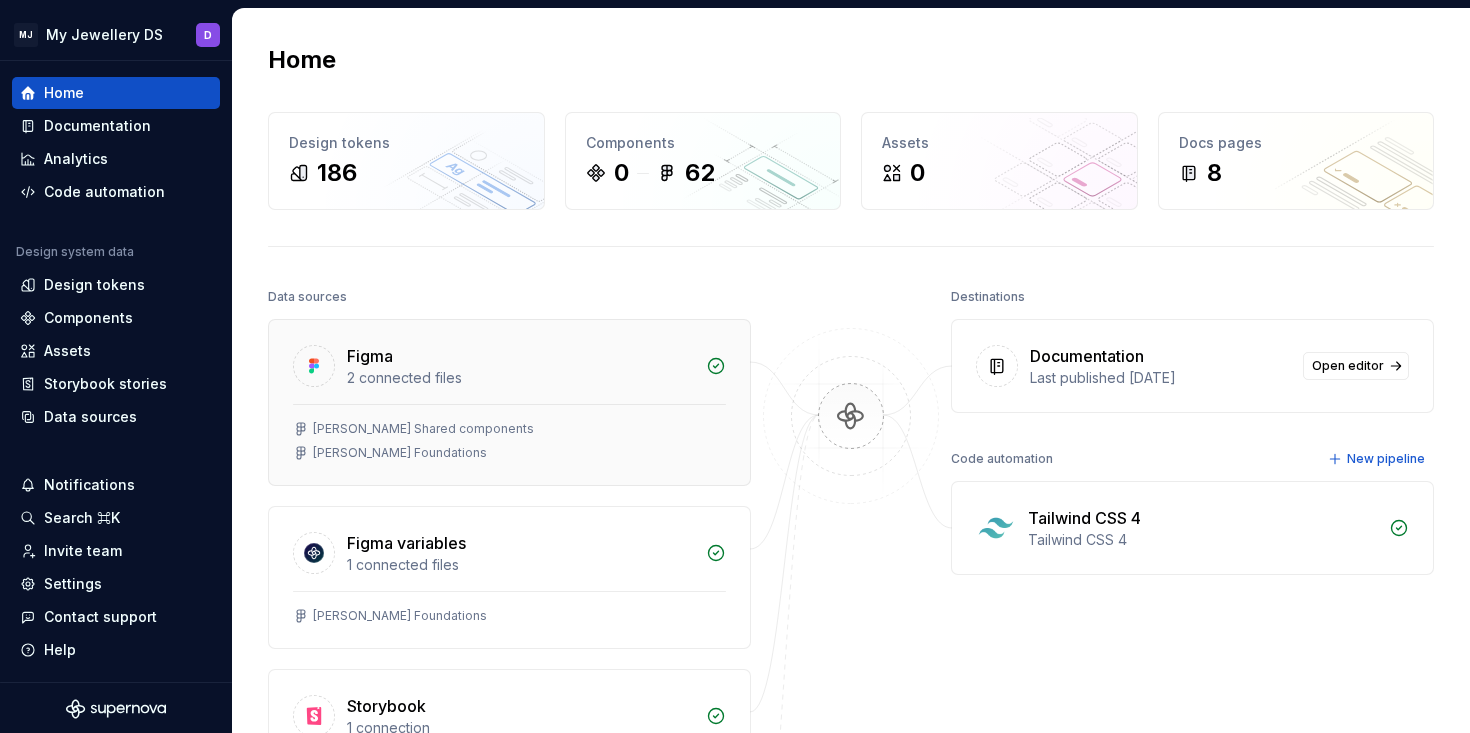 scroll, scrollTop: 100, scrollLeft: 0, axis: vertical 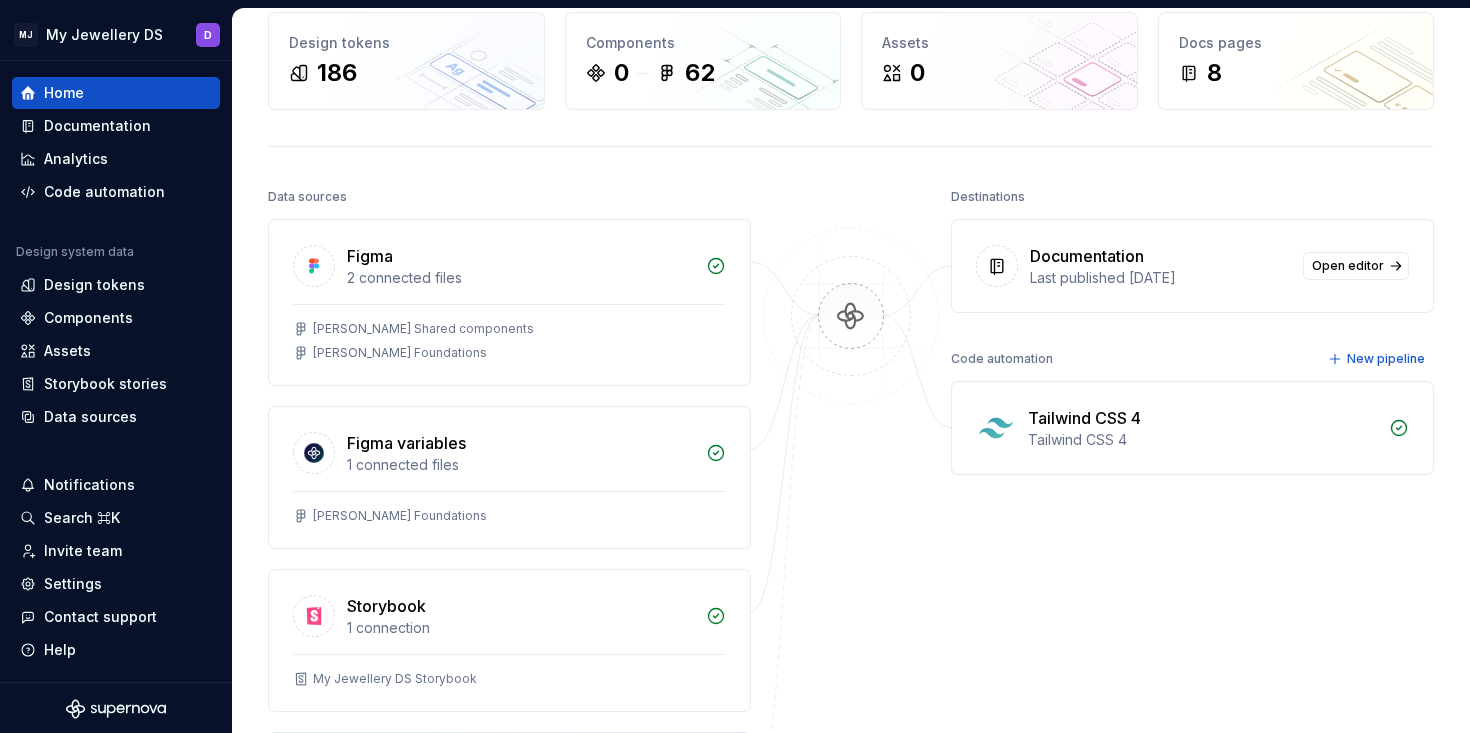 click on "Tailwind CSS 4" at bounding box center [1202, 418] 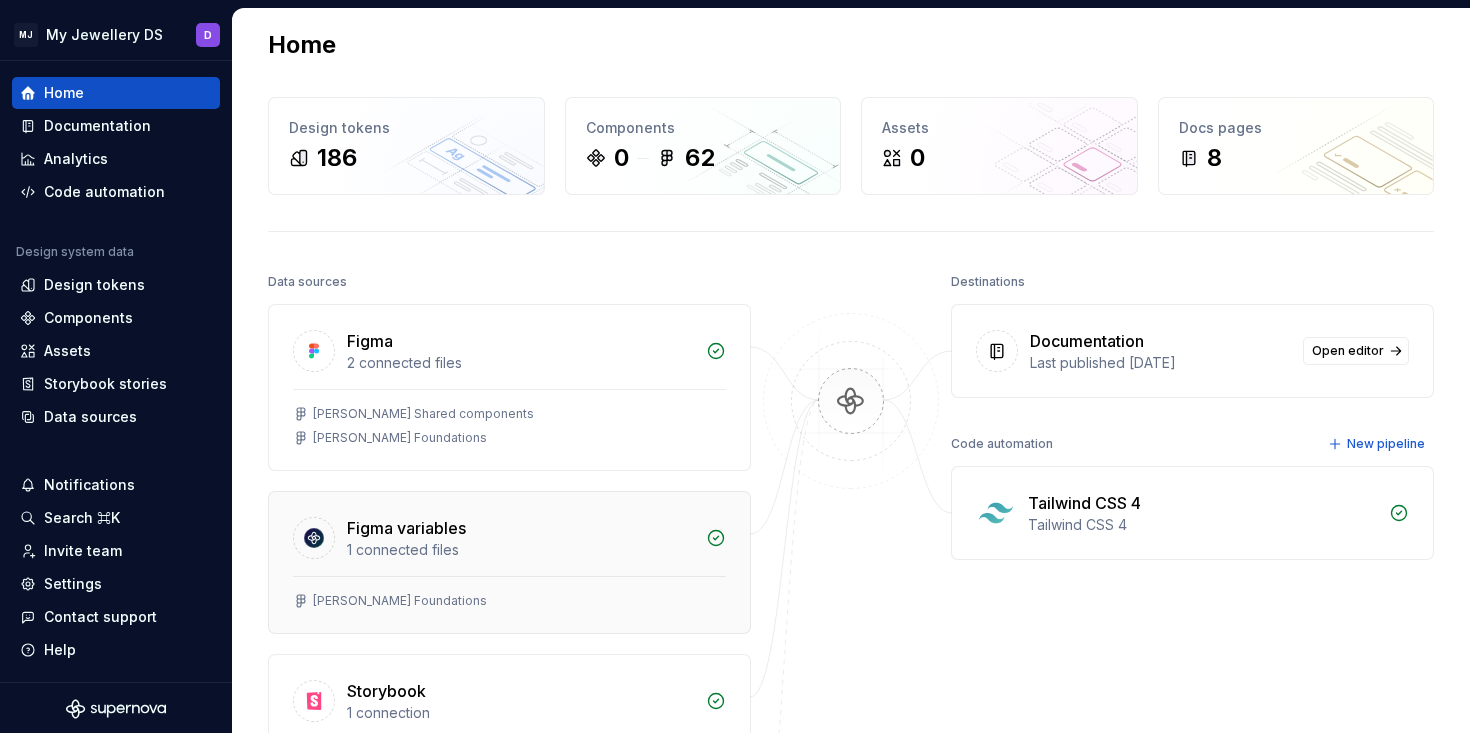 scroll, scrollTop: 0, scrollLeft: 0, axis: both 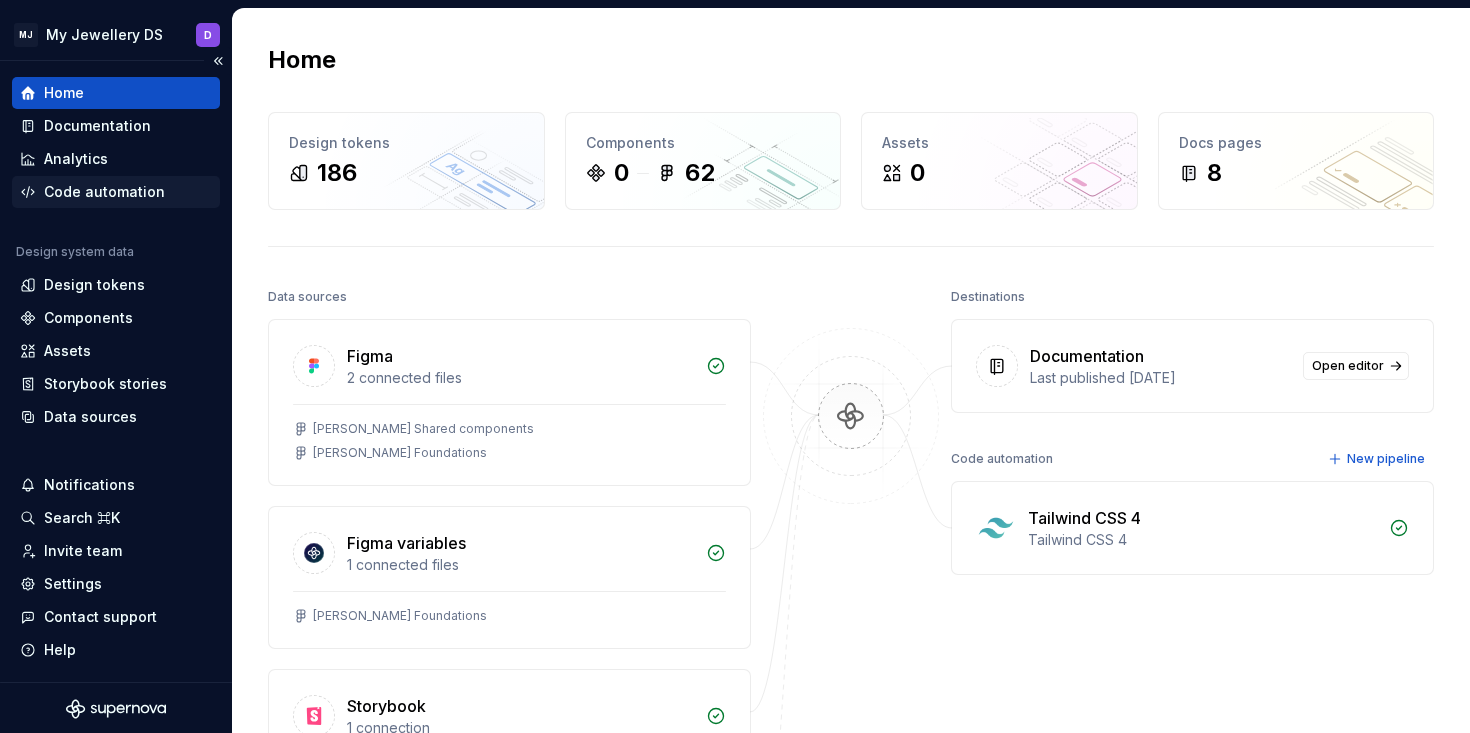 click on "Code automation" at bounding box center (104, 192) 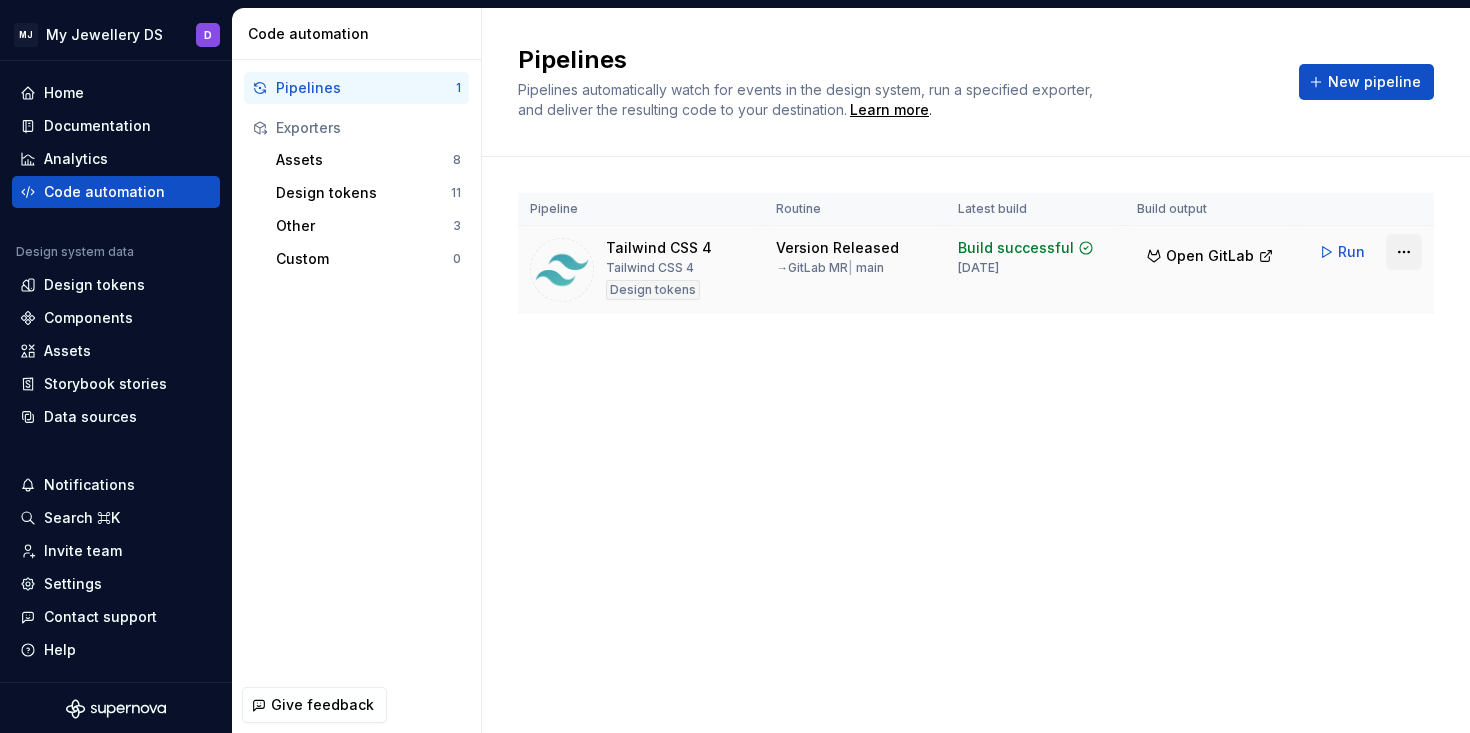 click on "MJ My Jewellery DS D Home Documentation Analytics Code automation Design system data Design tokens Components Assets Storybook stories Data sources Notifications Search ⌘K Invite team Settings Contact support Help Code automation Pipelines 1 Exporters Assets 8 Design tokens 11 Other 3 Custom 0 Give feedback Pipelines Pipelines automatically watch for events in the design system, run a specified exporter, and deliver the resulting code to your destination.   Learn more . New pipeline Pipeline Routine Latest build Build output Tailwind CSS 4 Tailwind CSS 4 Design tokens Version Released →  GitLab MR  |   main Build successful 3 weeks ago Open GitLab Run     *" at bounding box center [735, 366] 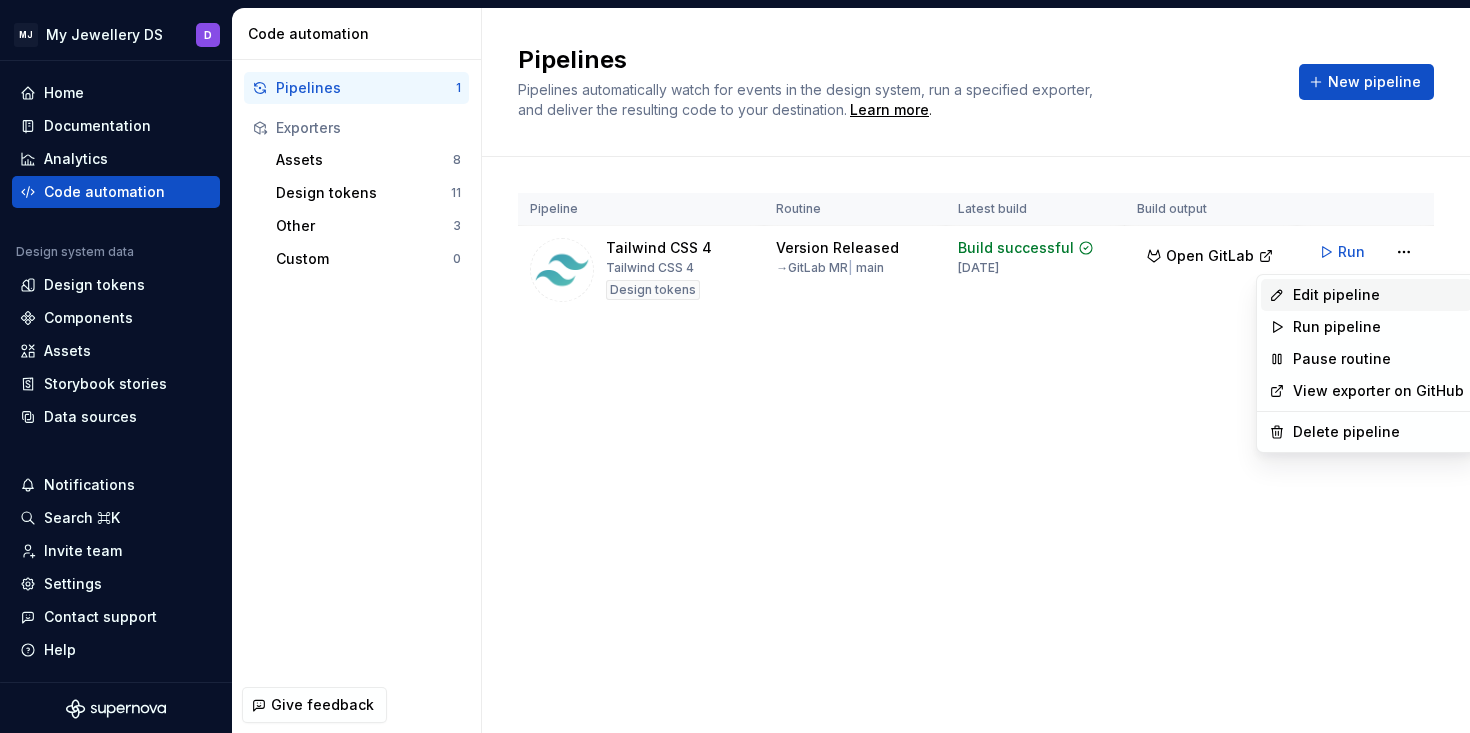 click on "Edit pipeline" at bounding box center [1378, 295] 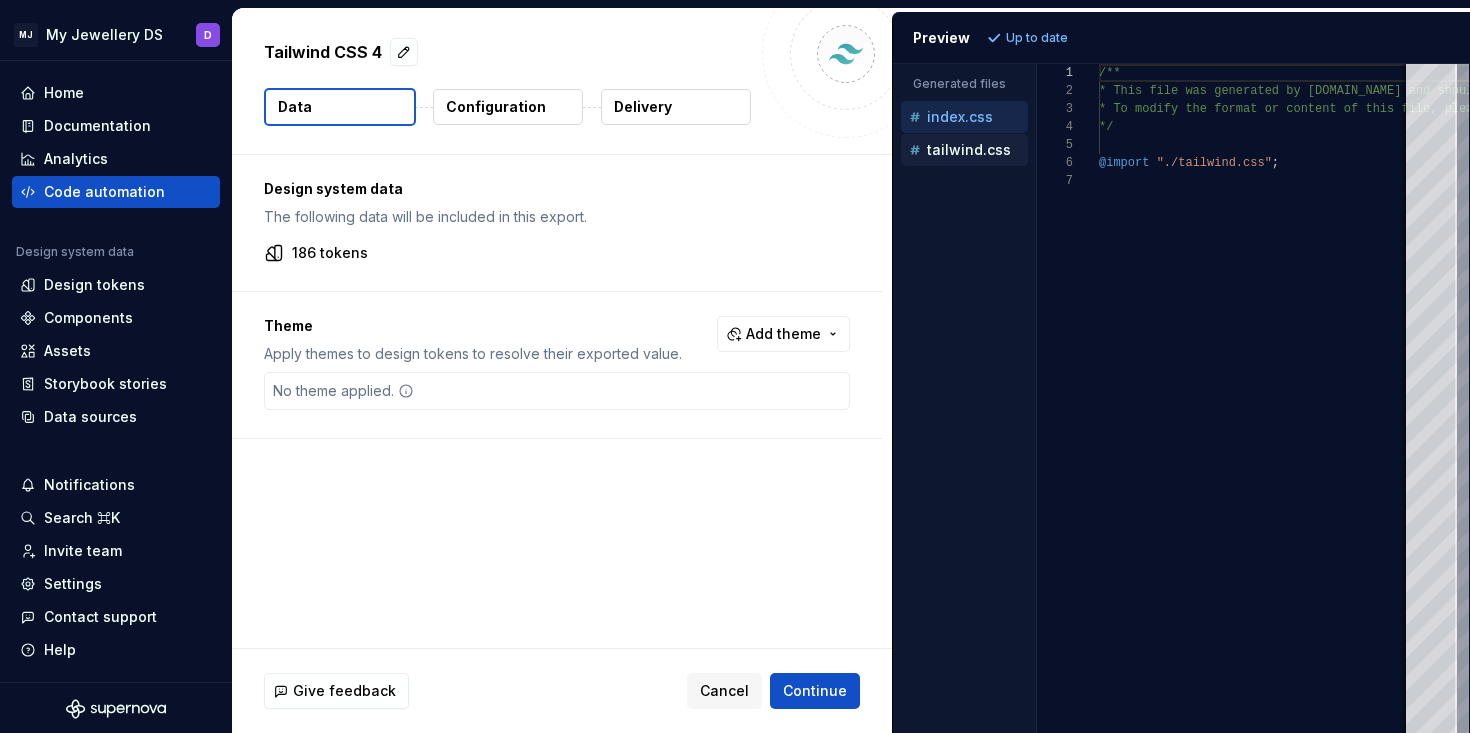 click on "tailwind.css" at bounding box center [969, 150] 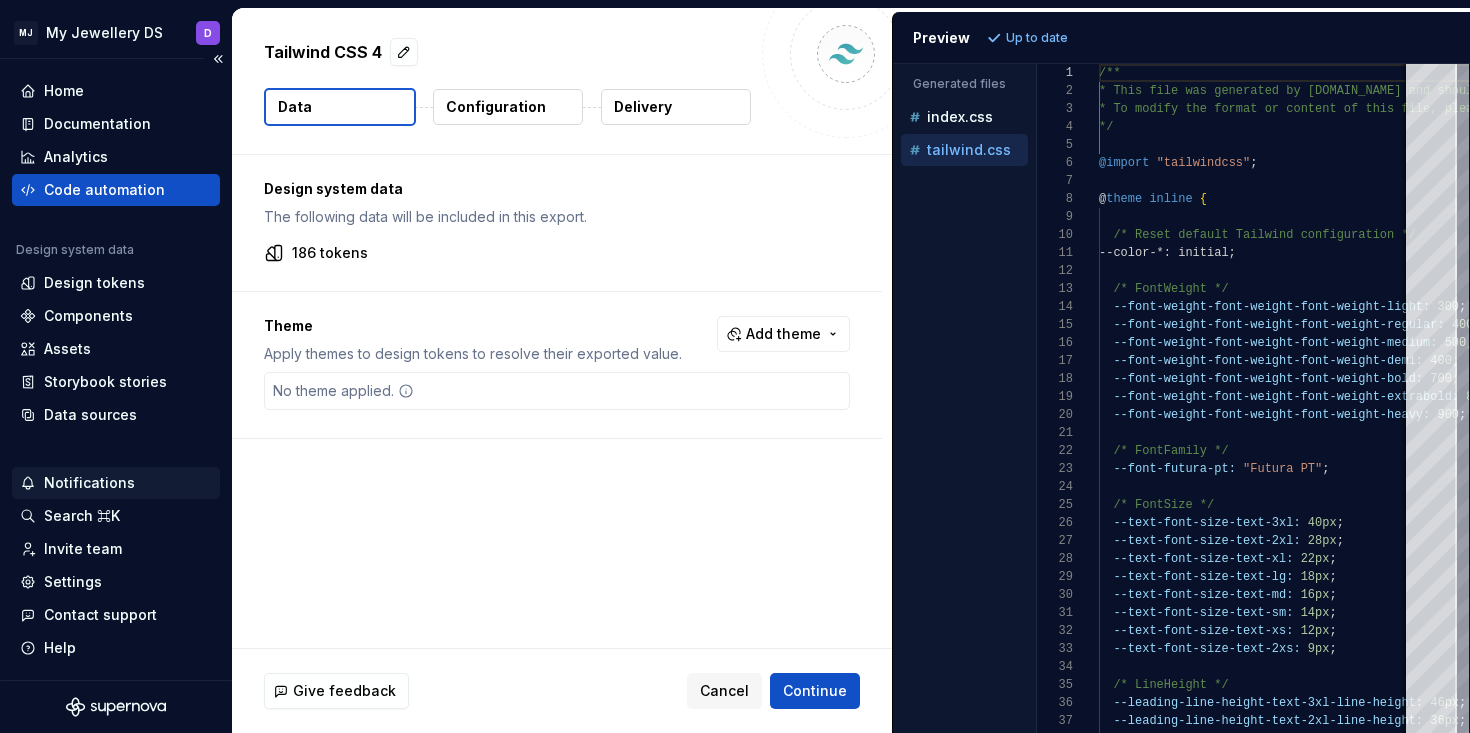 scroll, scrollTop: 0, scrollLeft: 0, axis: both 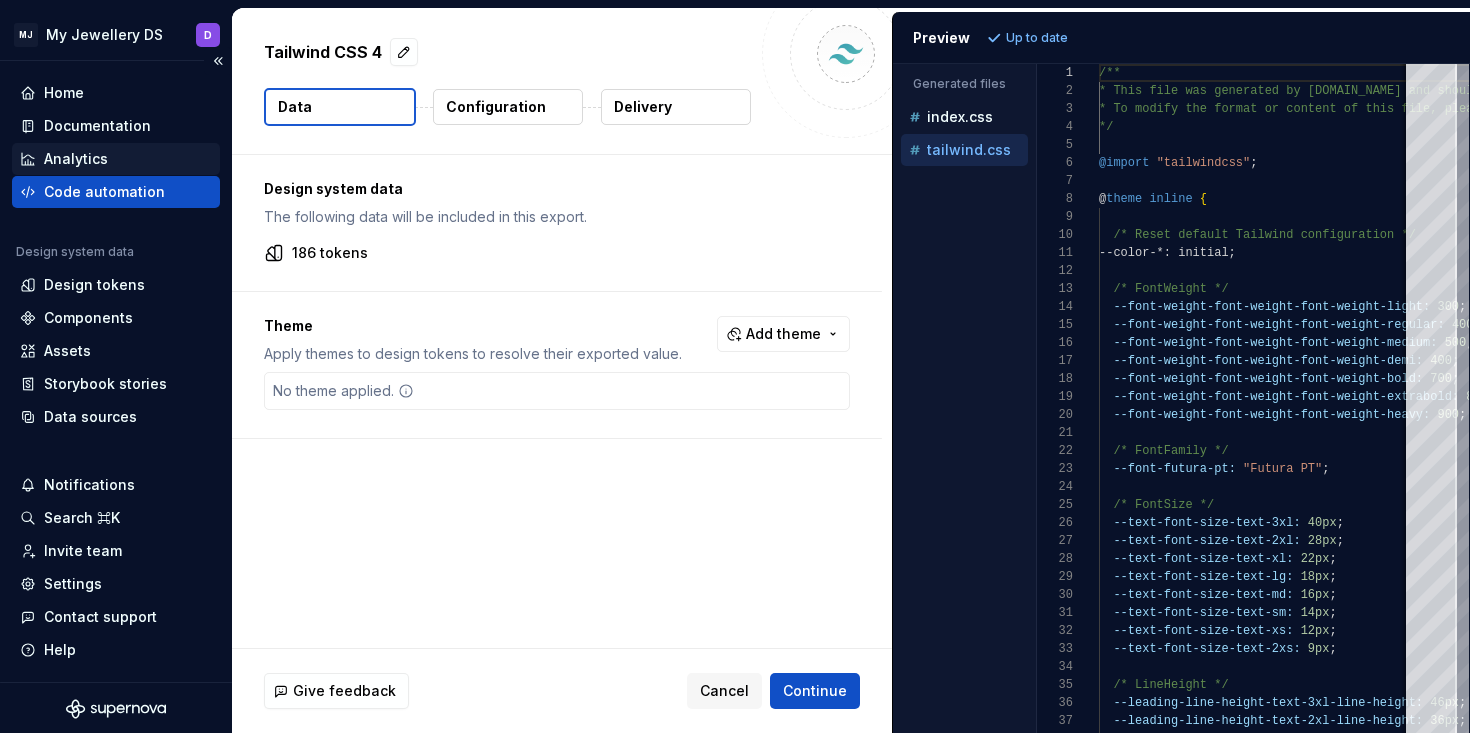 click on "Analytics" at bounding box center (76, 159) 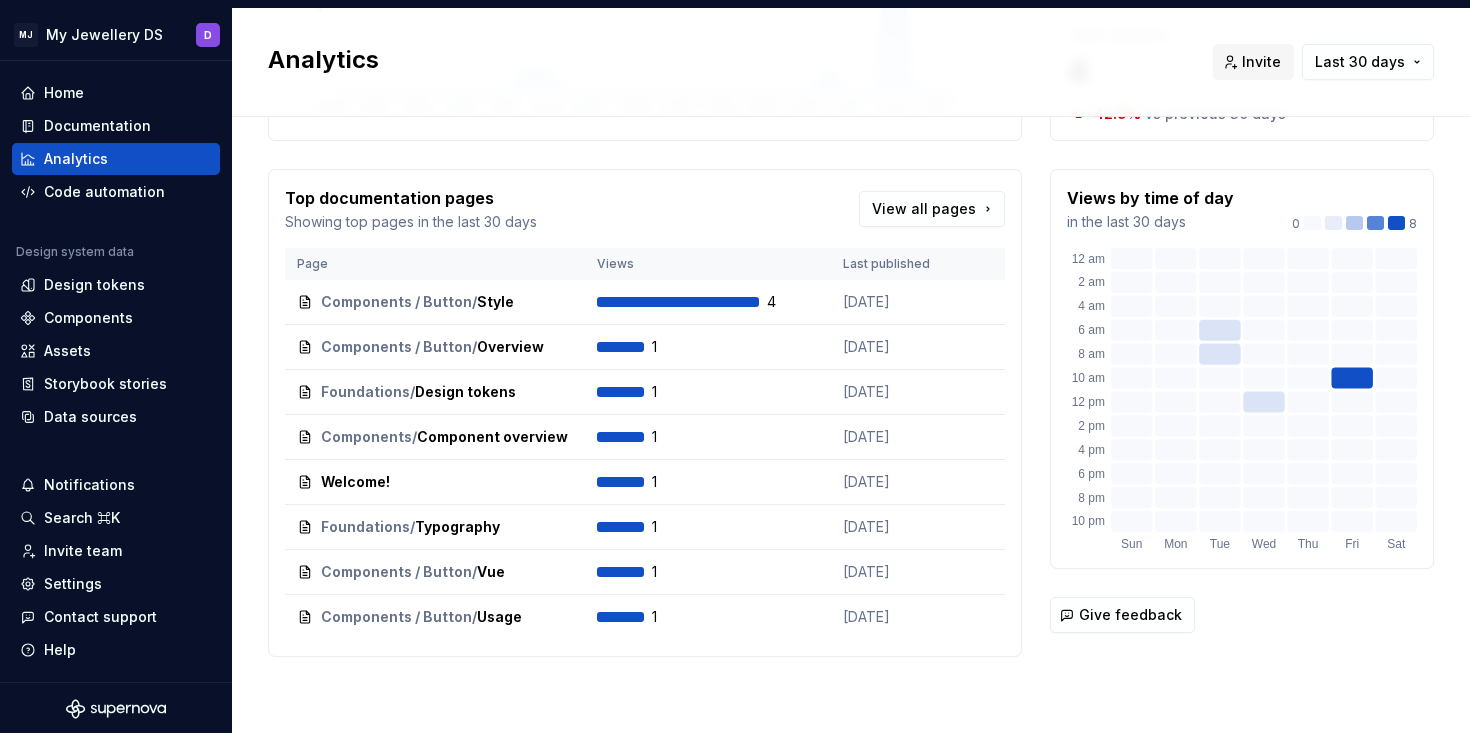 scroll, scrollTop: 0, scrollLeft: 0, axis: both 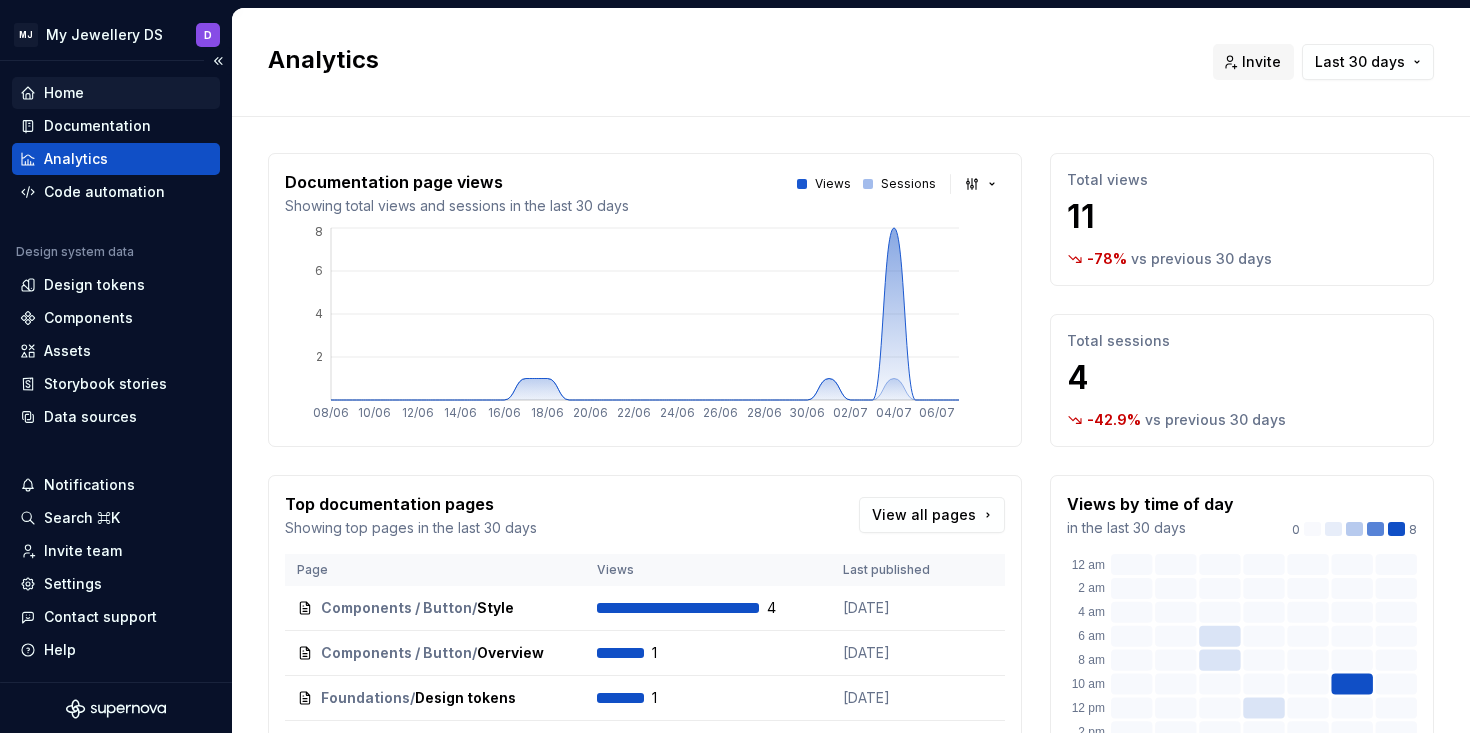 click on "Home" at bounding box center (116, 93) 